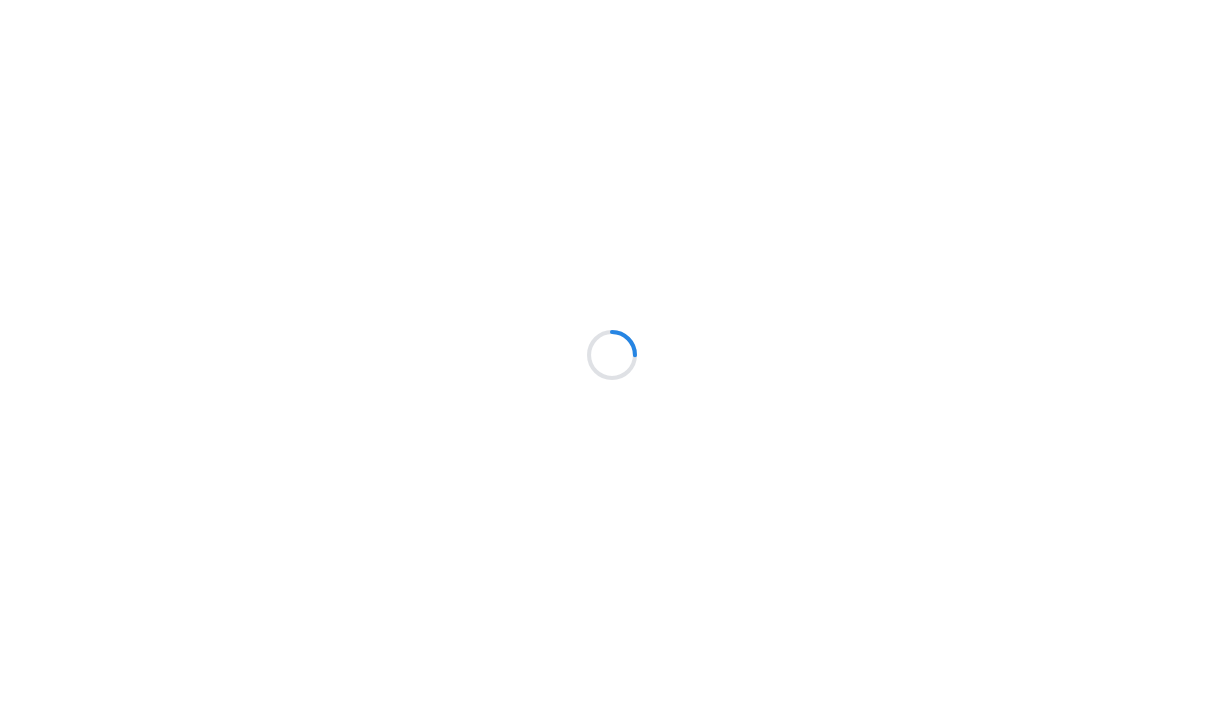 scroll, scrollTop: 0, scrollLeft: 0, axis: both 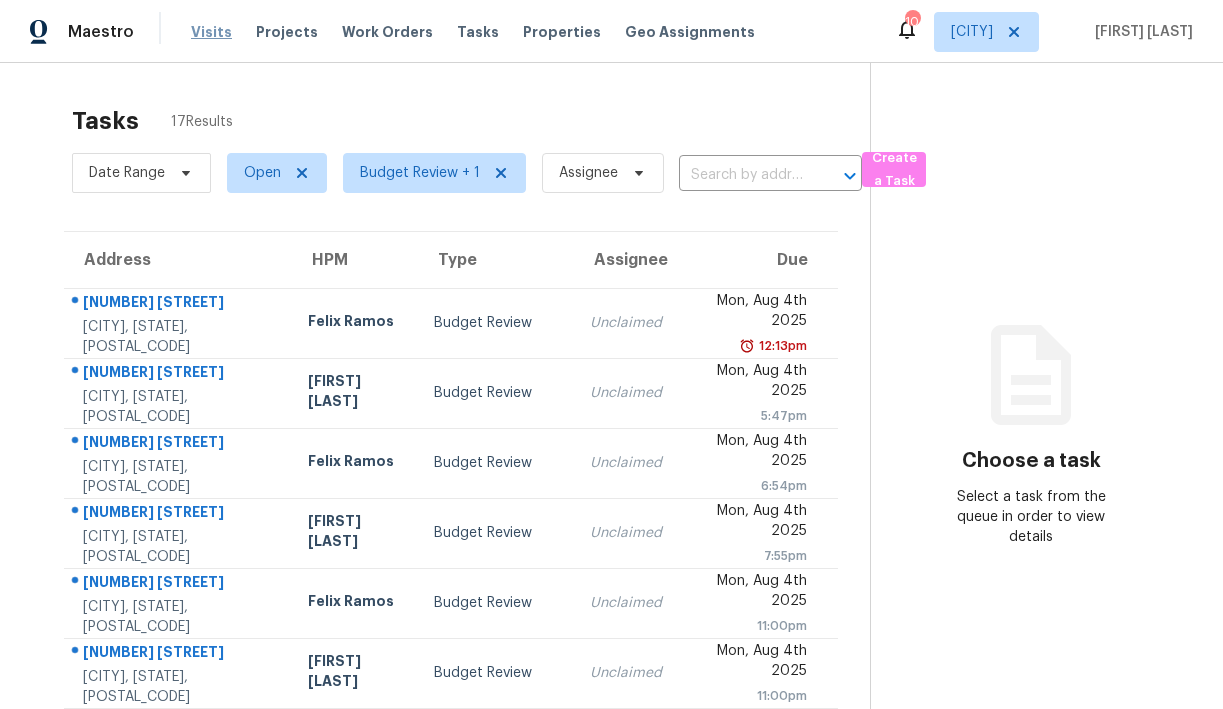 click on "Visits" at bounding box center (211, 32) 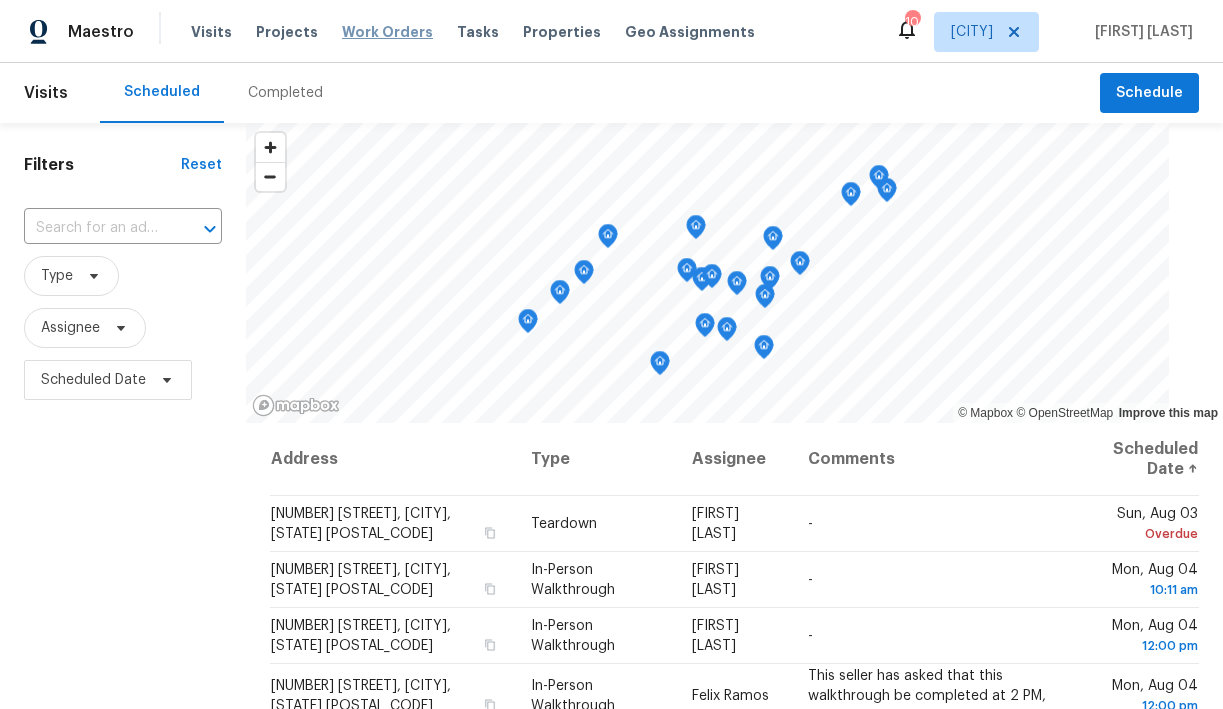 click on "Work Orders" at bounding box center (387, 32) 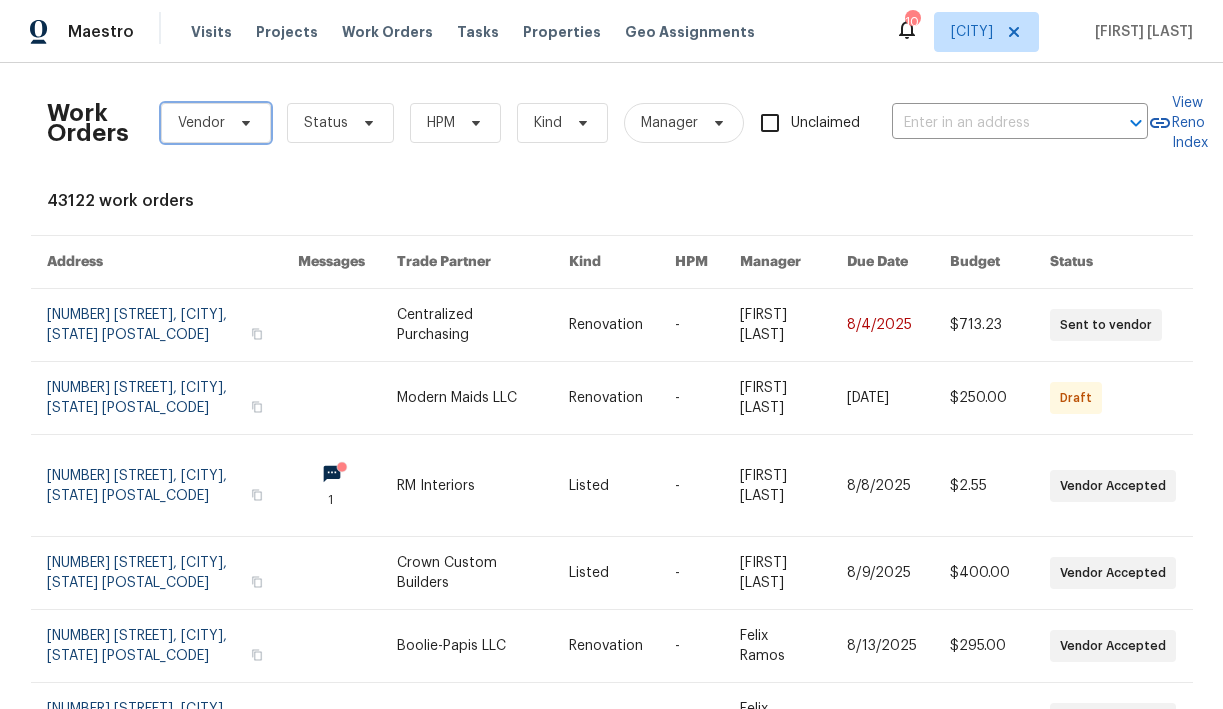 click 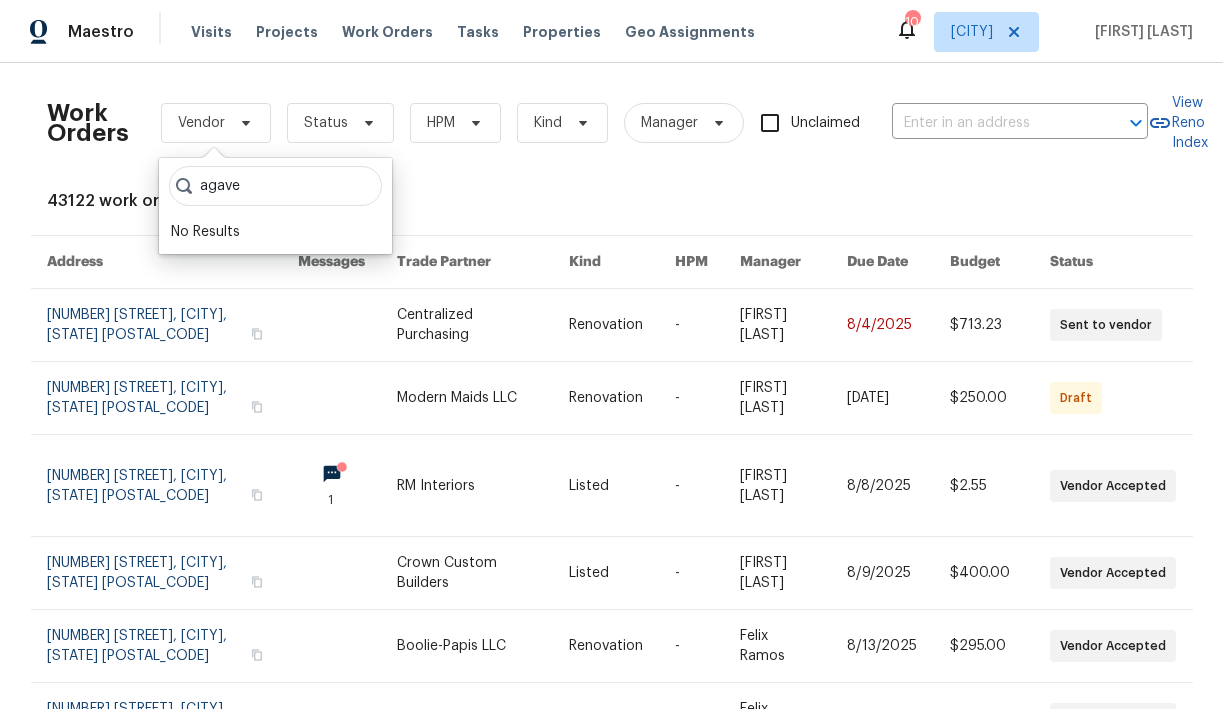 click on "agave" at bounding box center (275, 186) 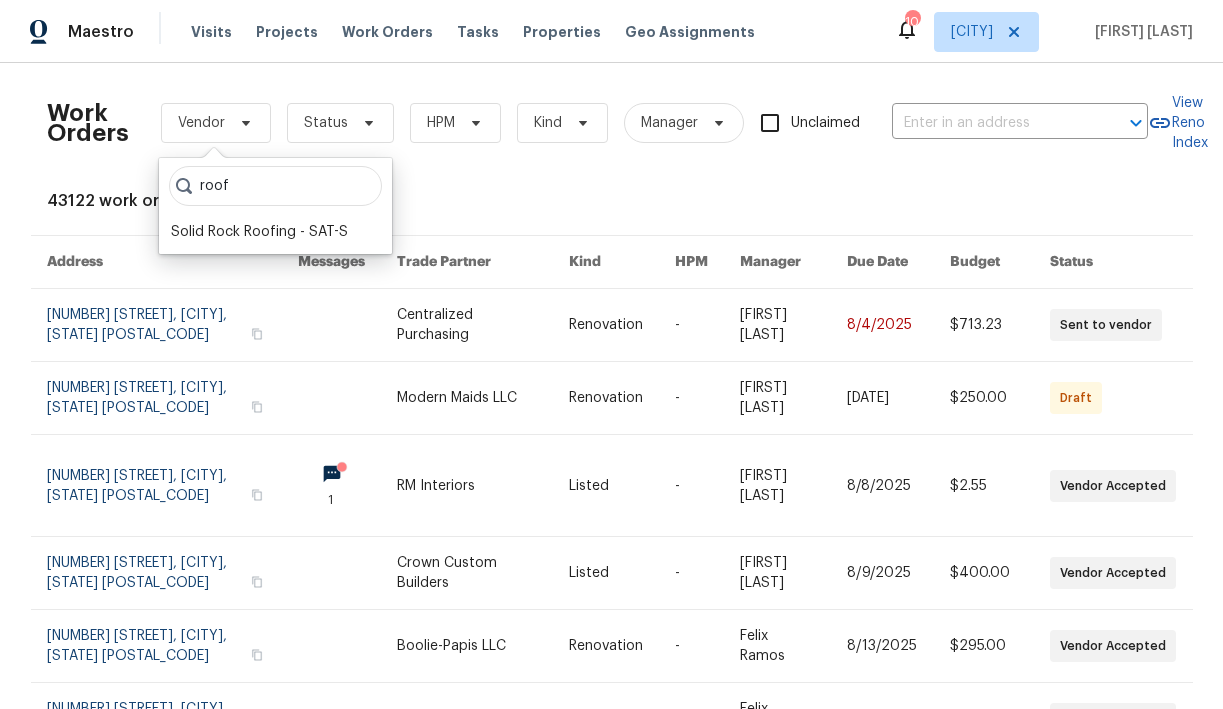 type on "roof" 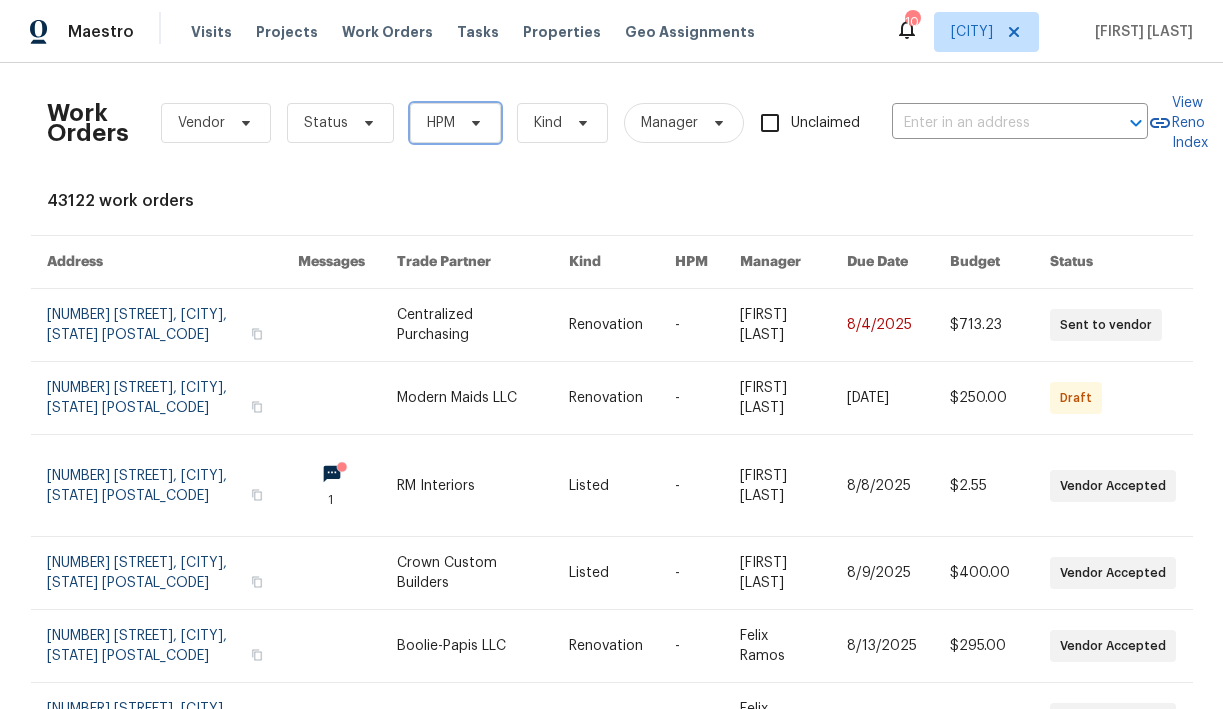 click 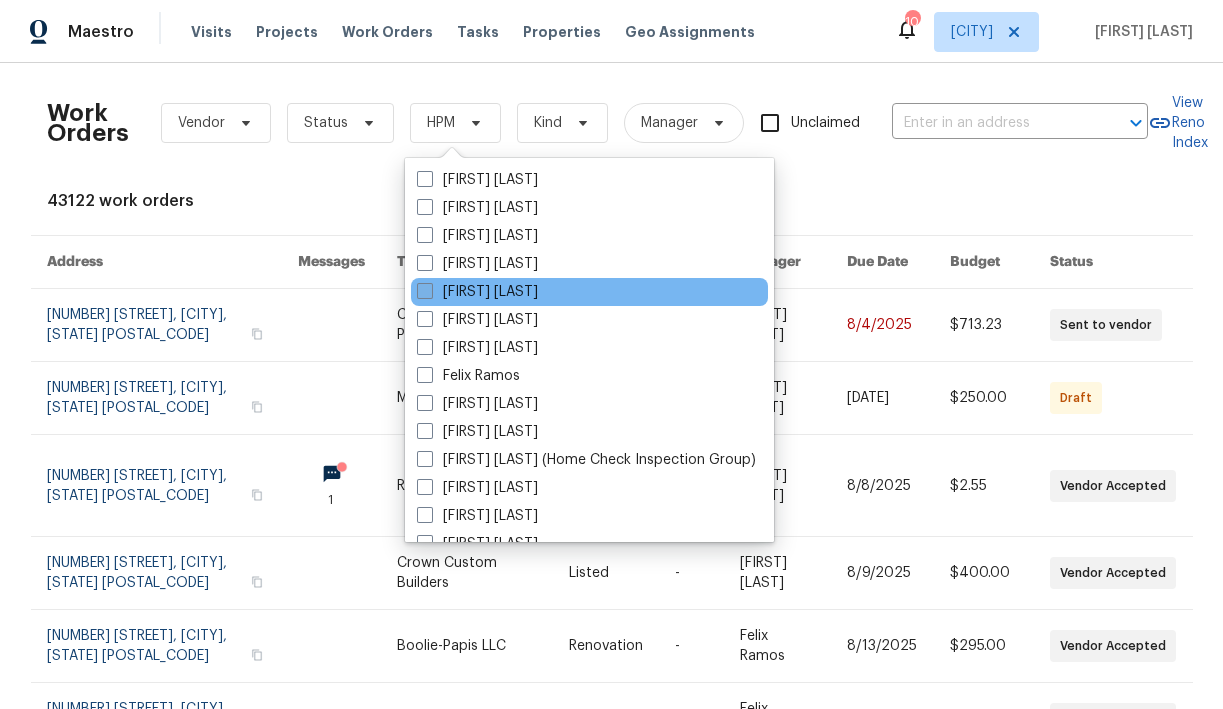 click on "[FIRST] [LAST]" at bounding box center (477, 292) 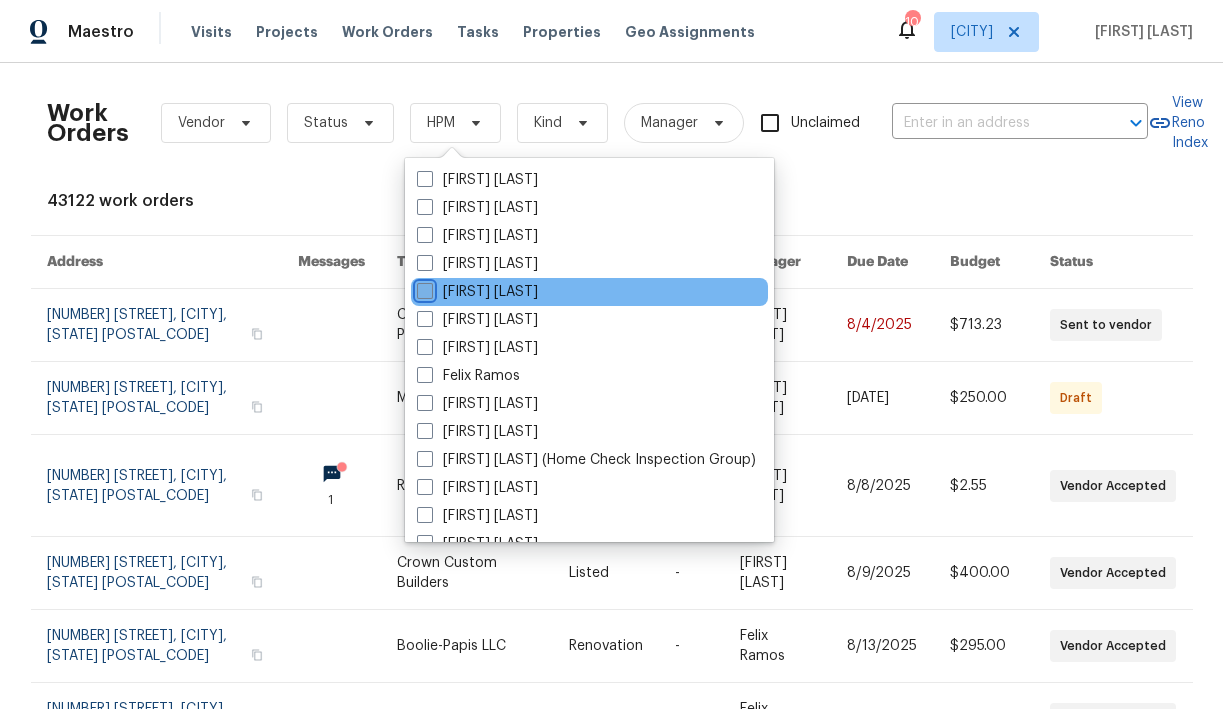 click on "[FIRST] [LAST]" at bounding box center [423, 288] 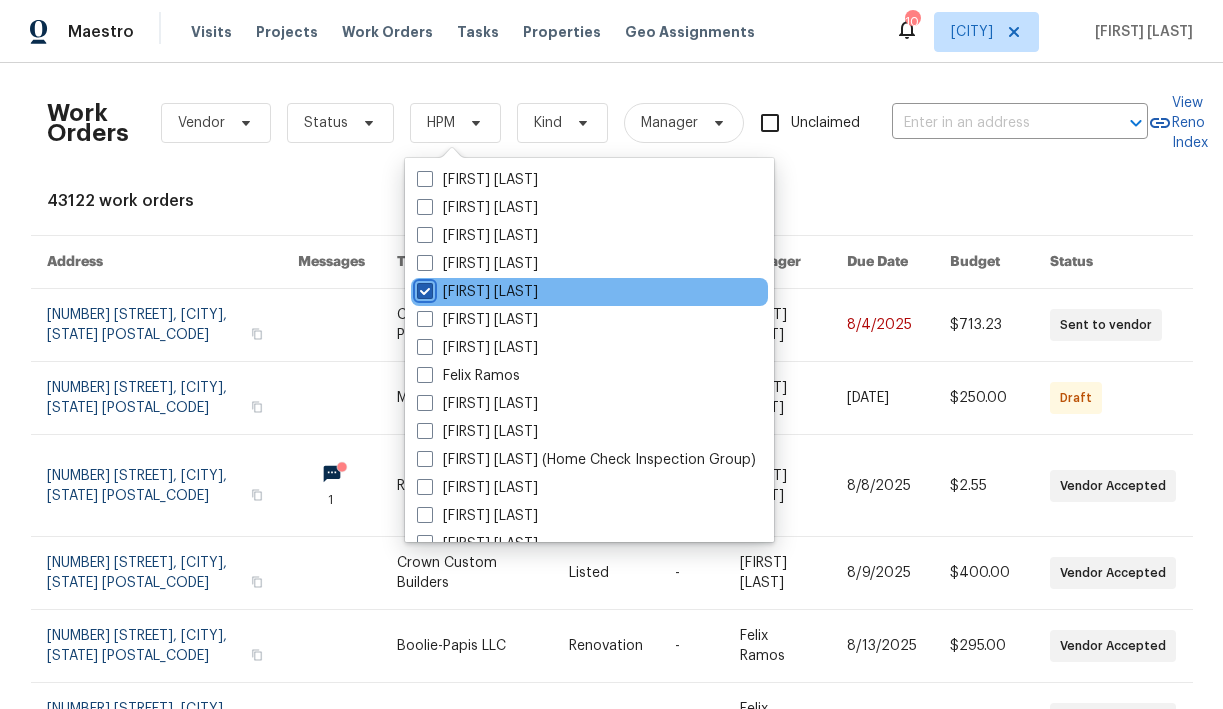 checkbox on "true" 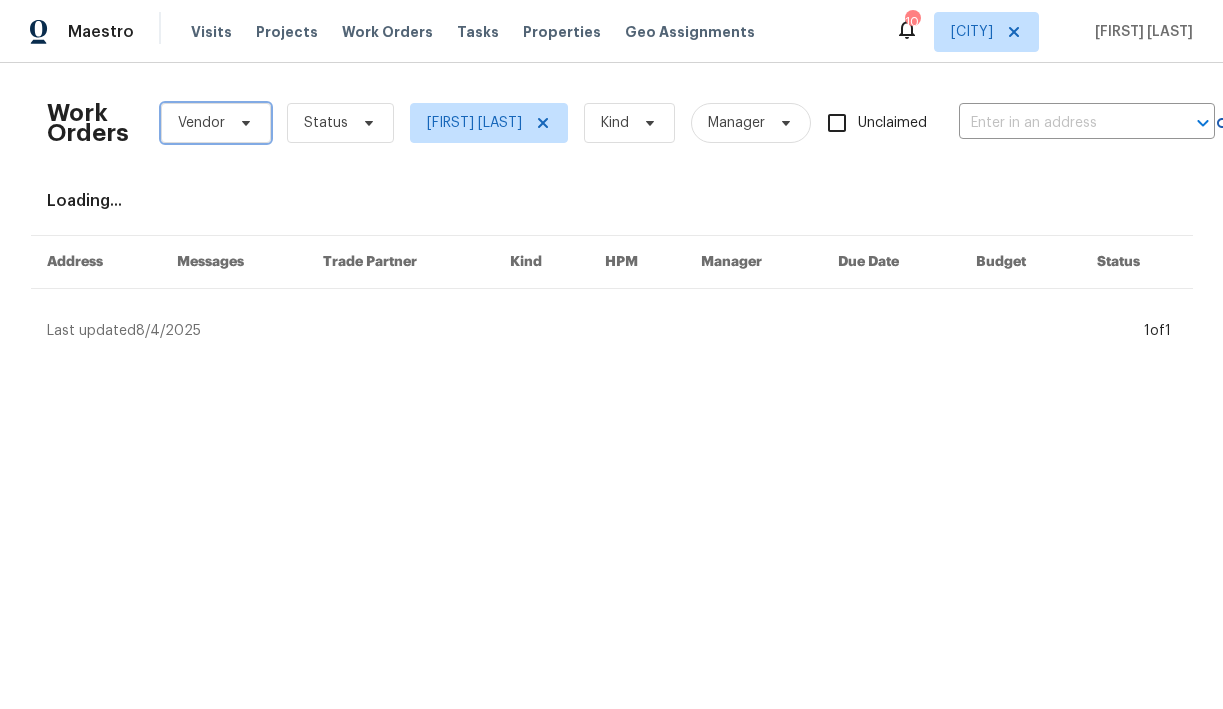 click 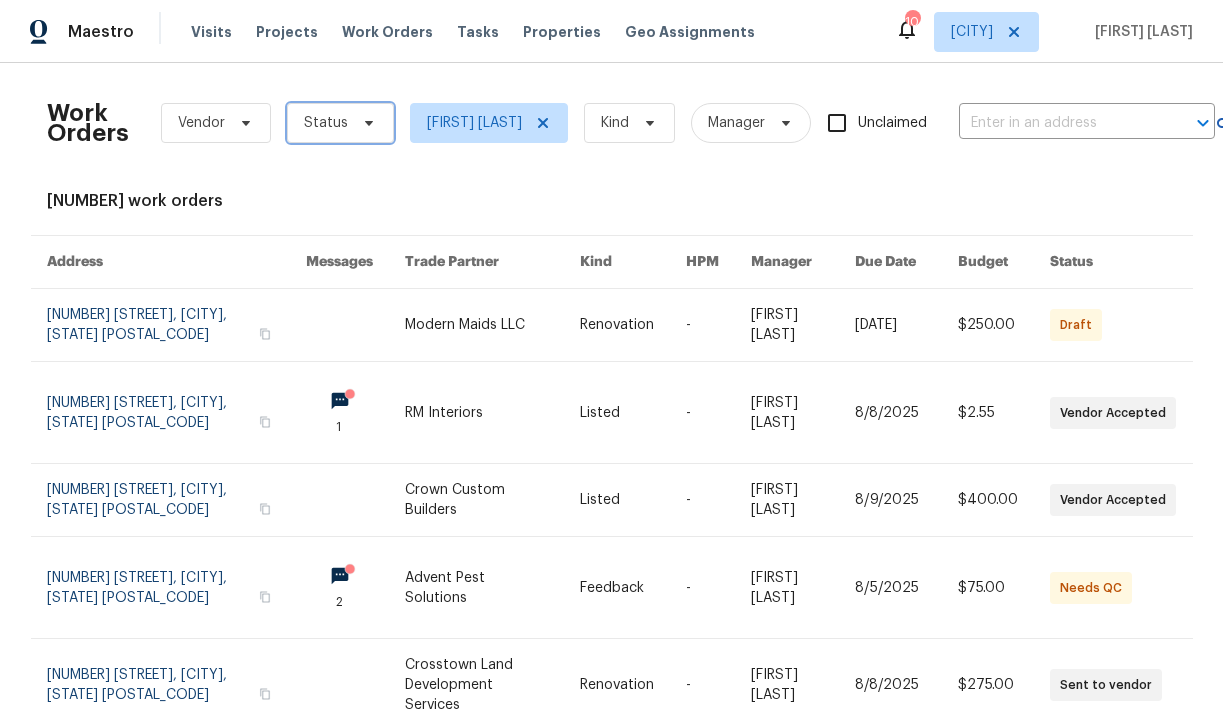 click at bounding box center [366, 123] 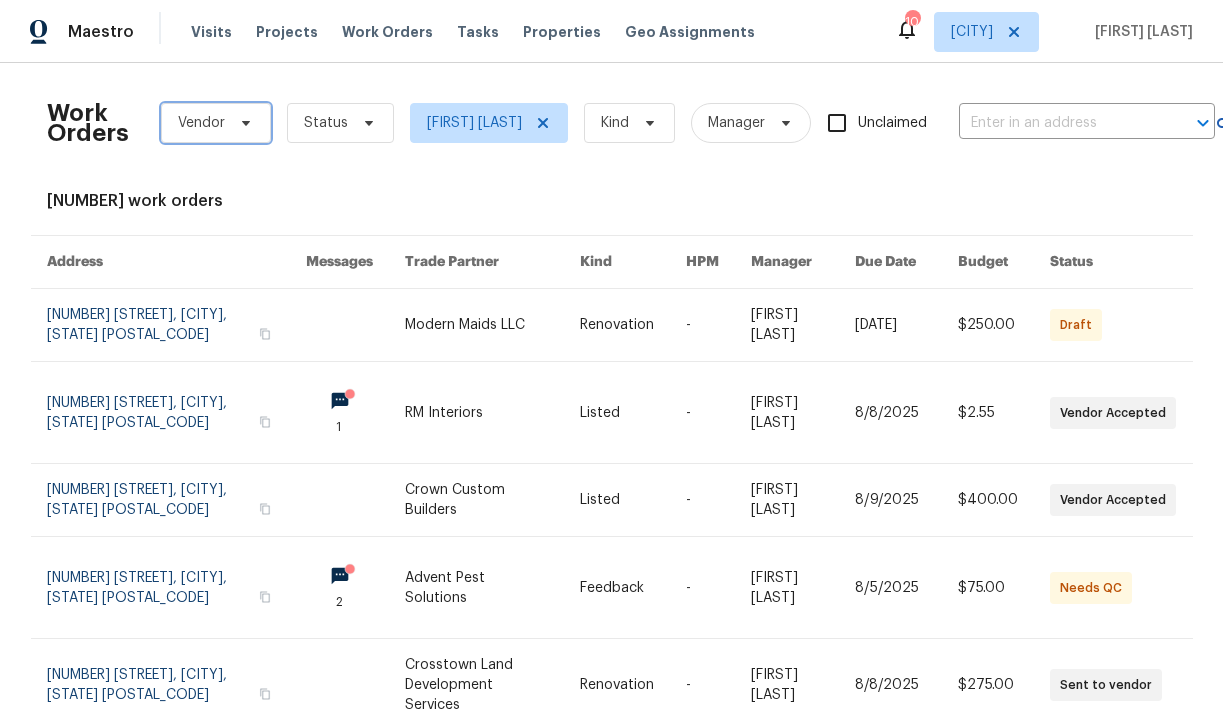 click 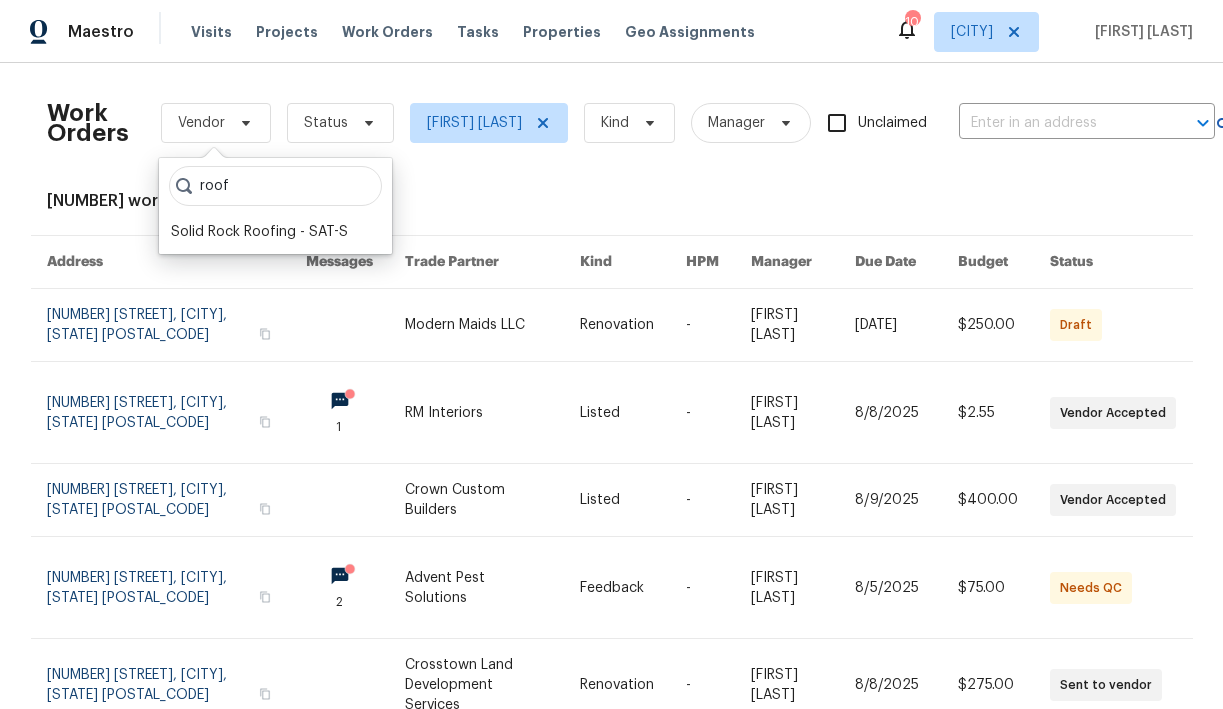 type on "roof" 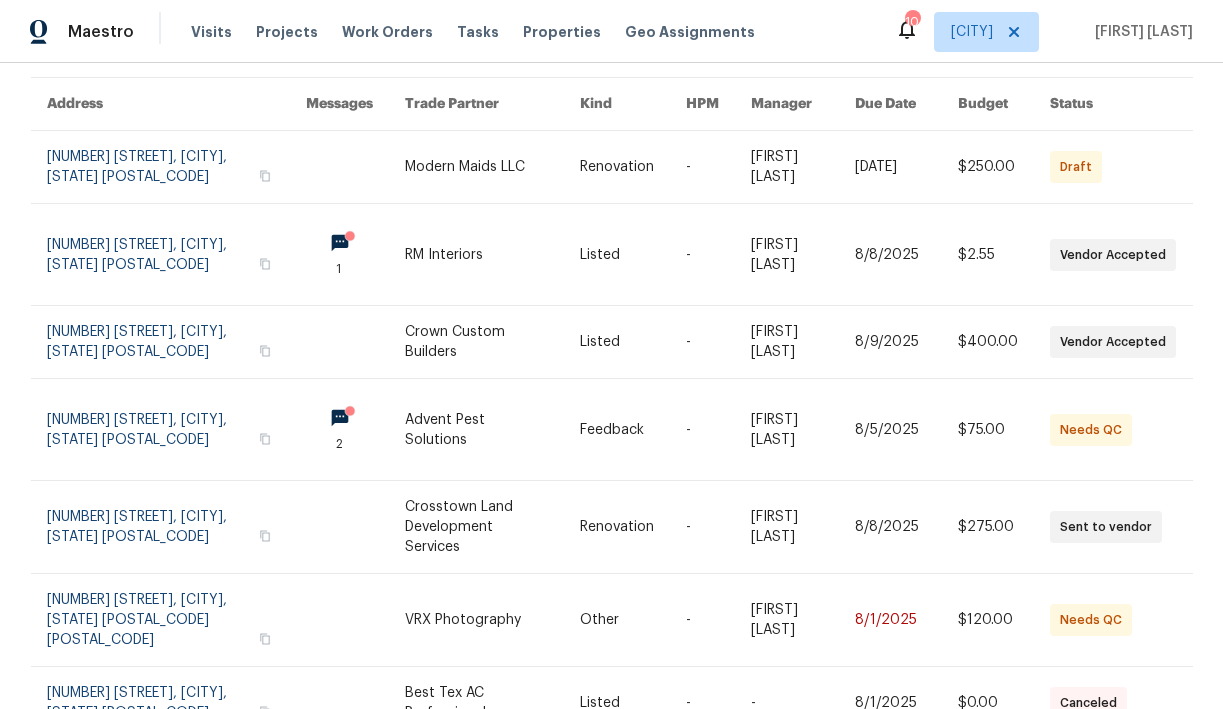 scroll, scrollTop: 0, scrollLeft: 0, axis: both 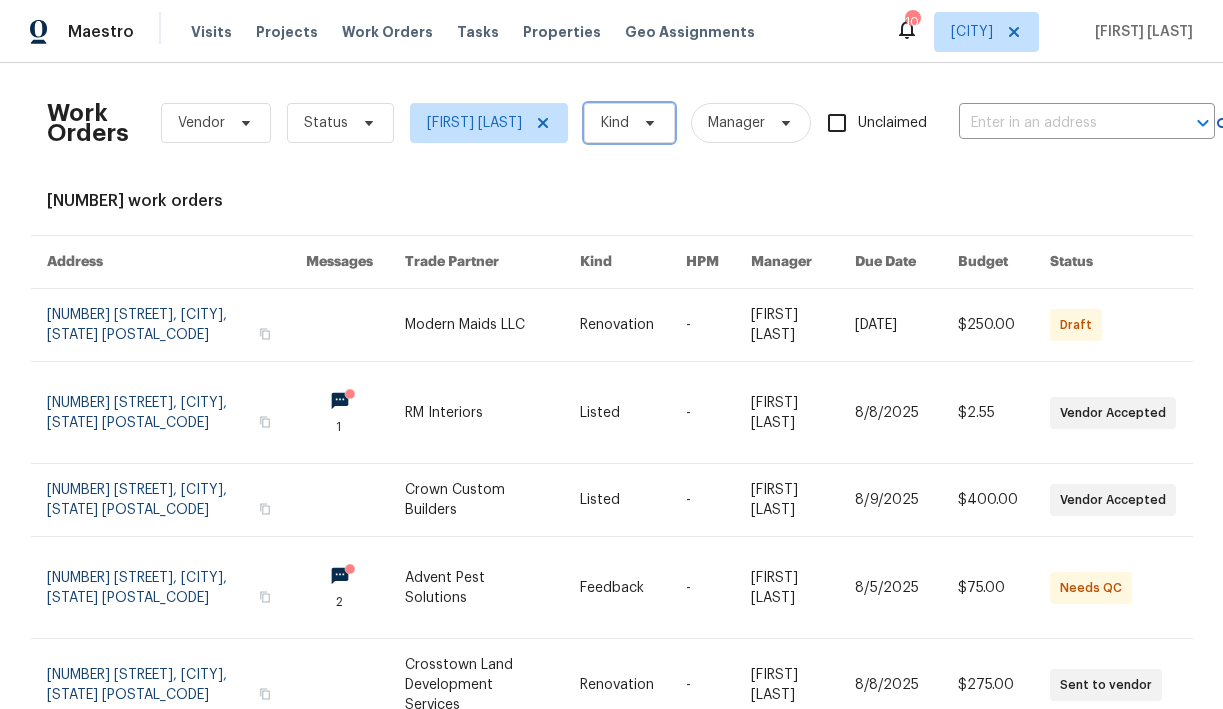 click on "Kind" at bounding box center (629, 123) 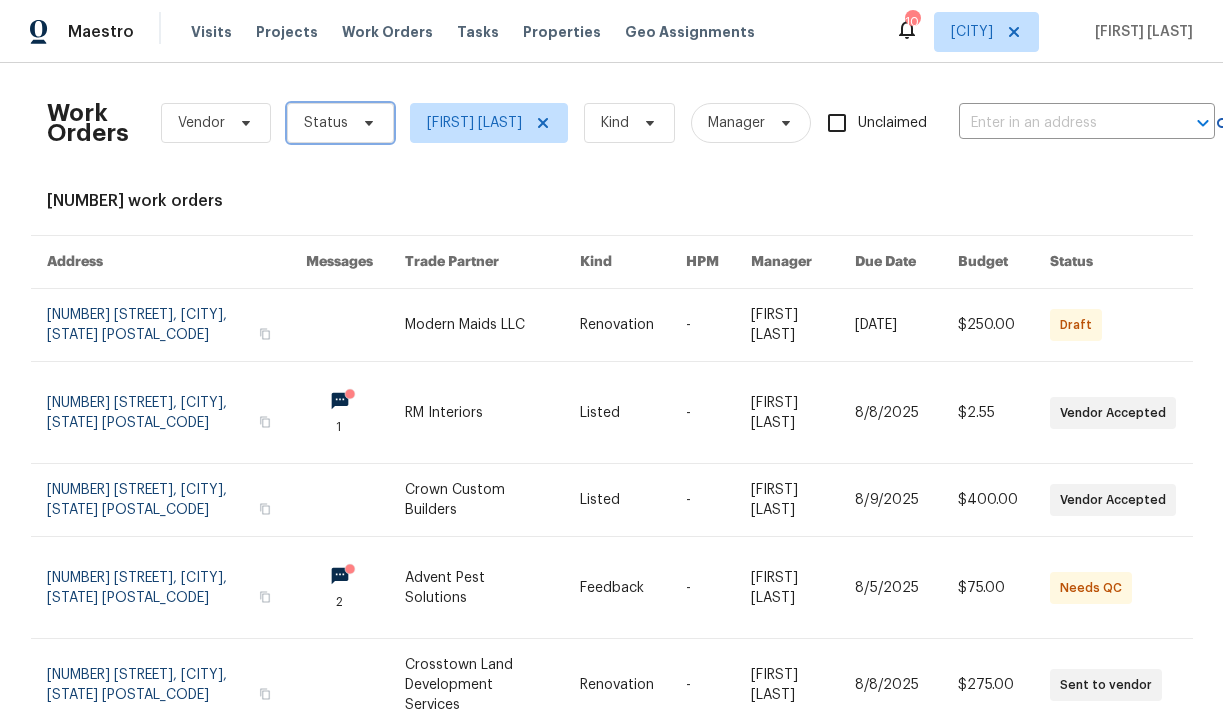click 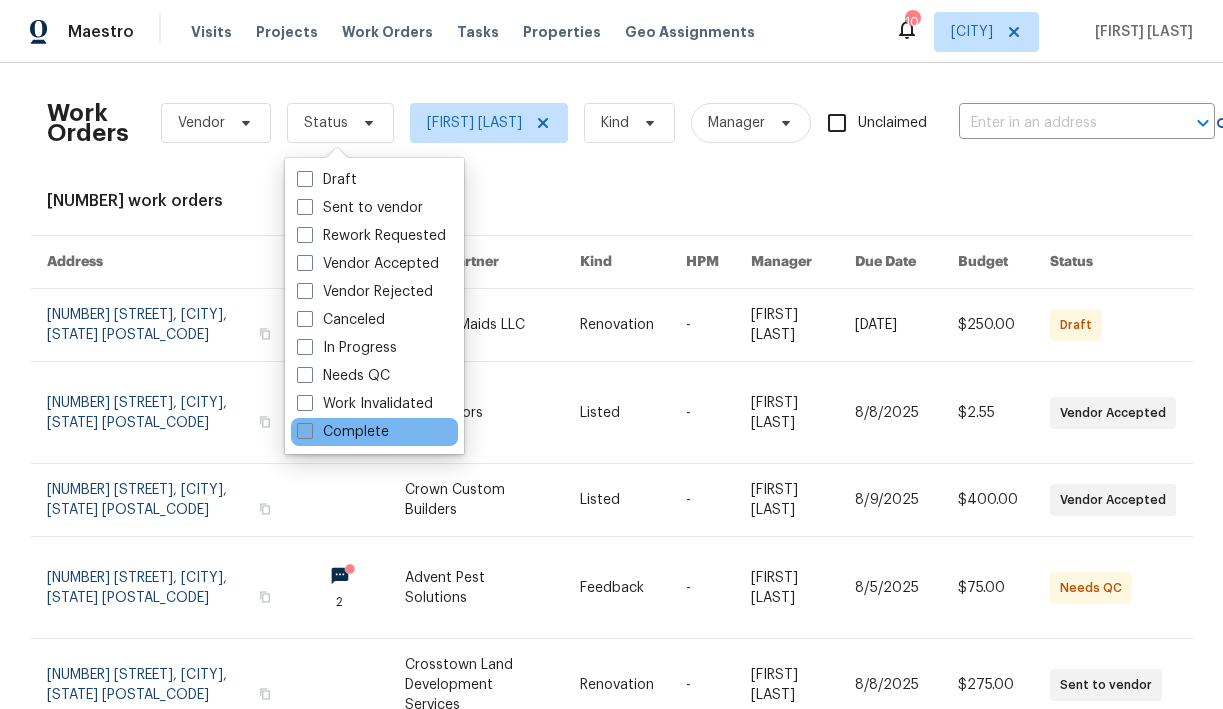click on "Complete" at bounding box center [343, 432] 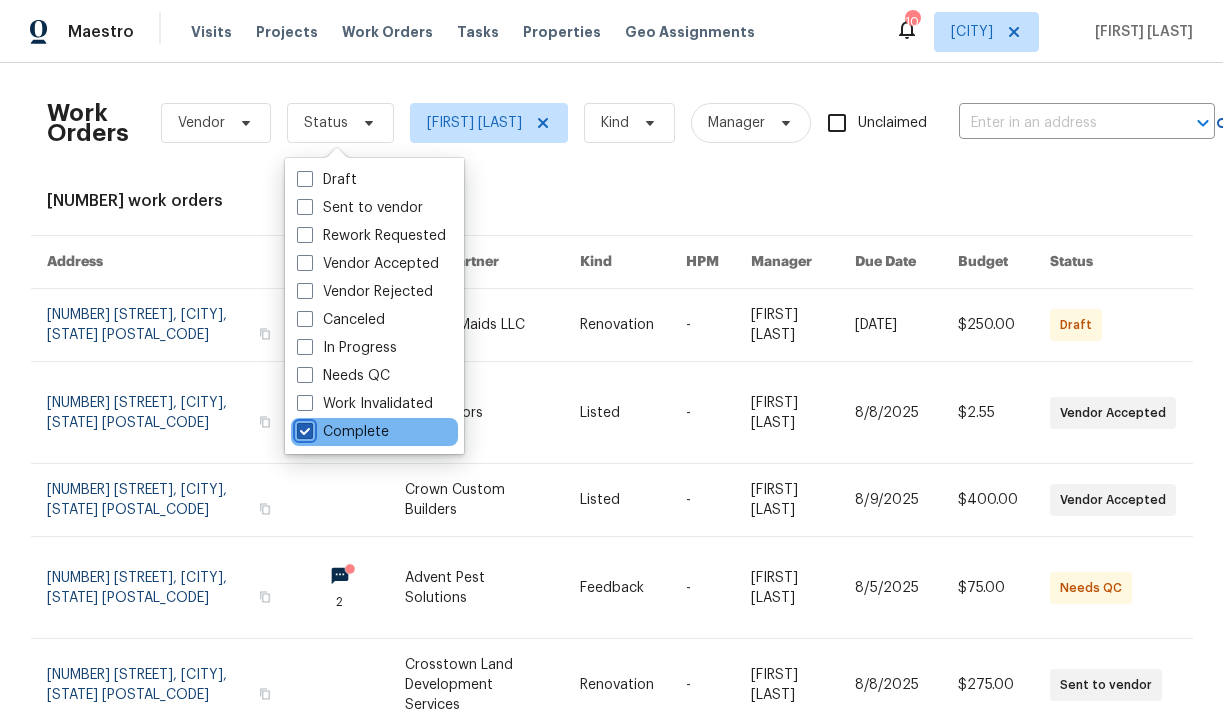 checkbox on "true" 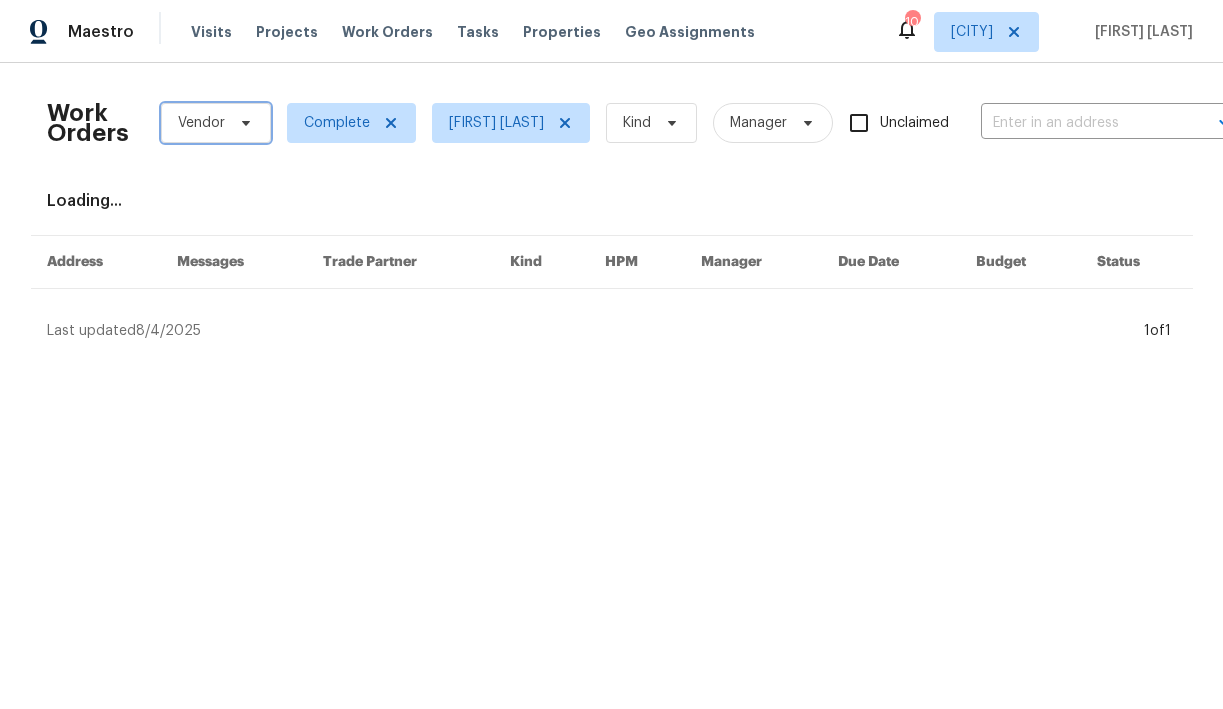 click on "Vendor" at bounding box center [201, 123] 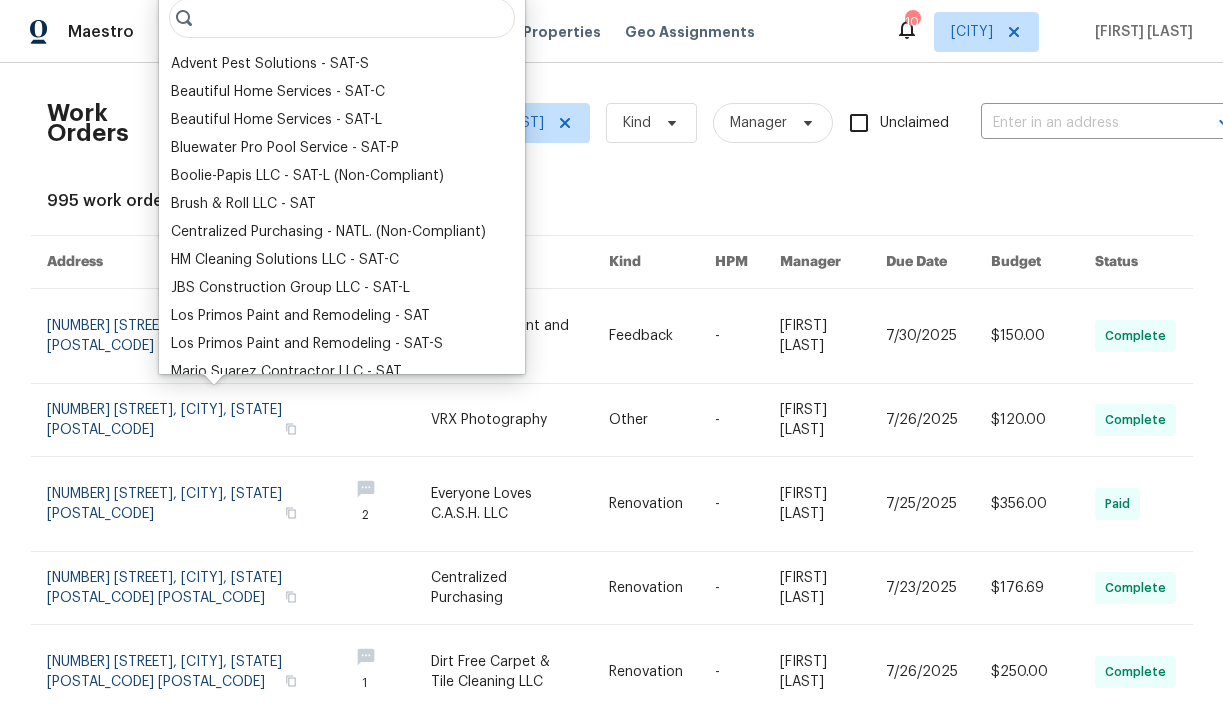 click at bounding box center (342, 18) 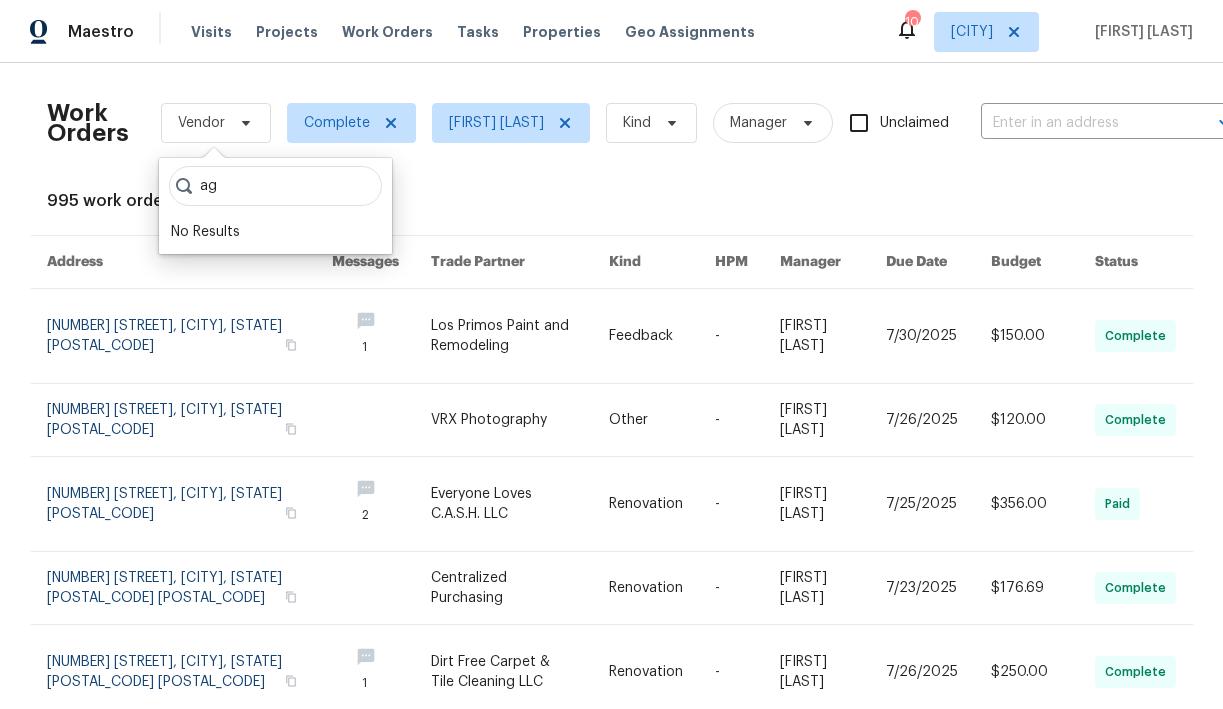 type on "a" 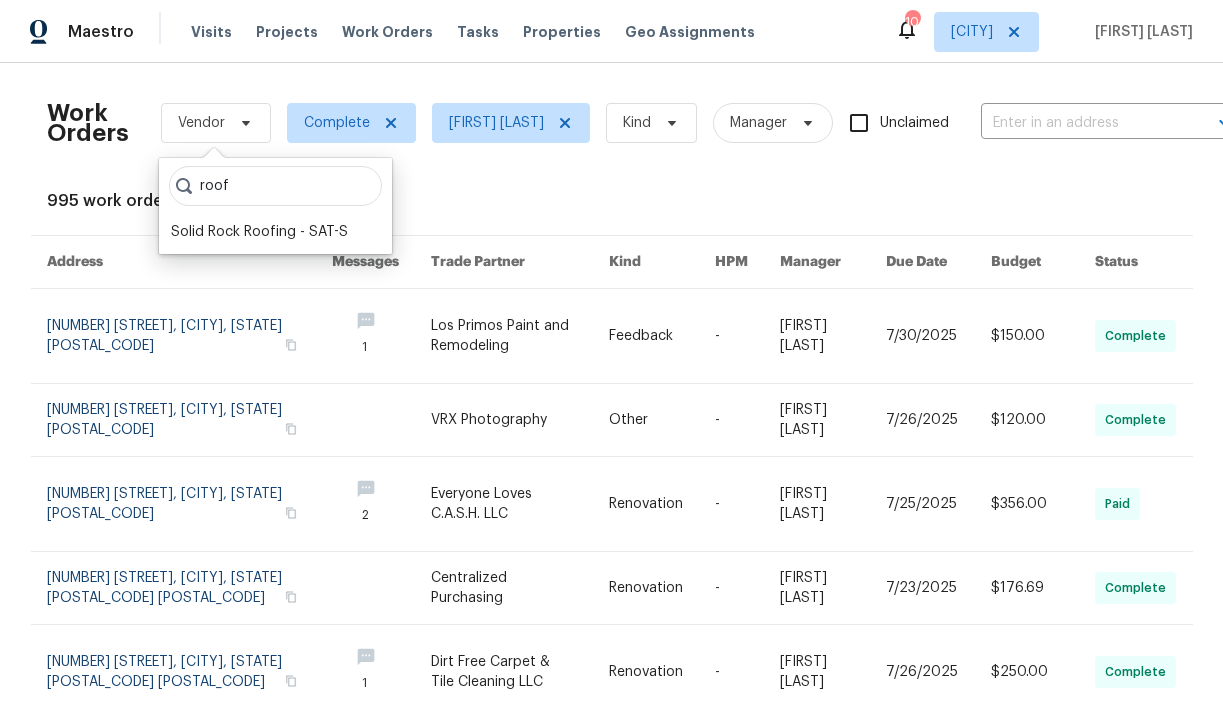 type on "roof" 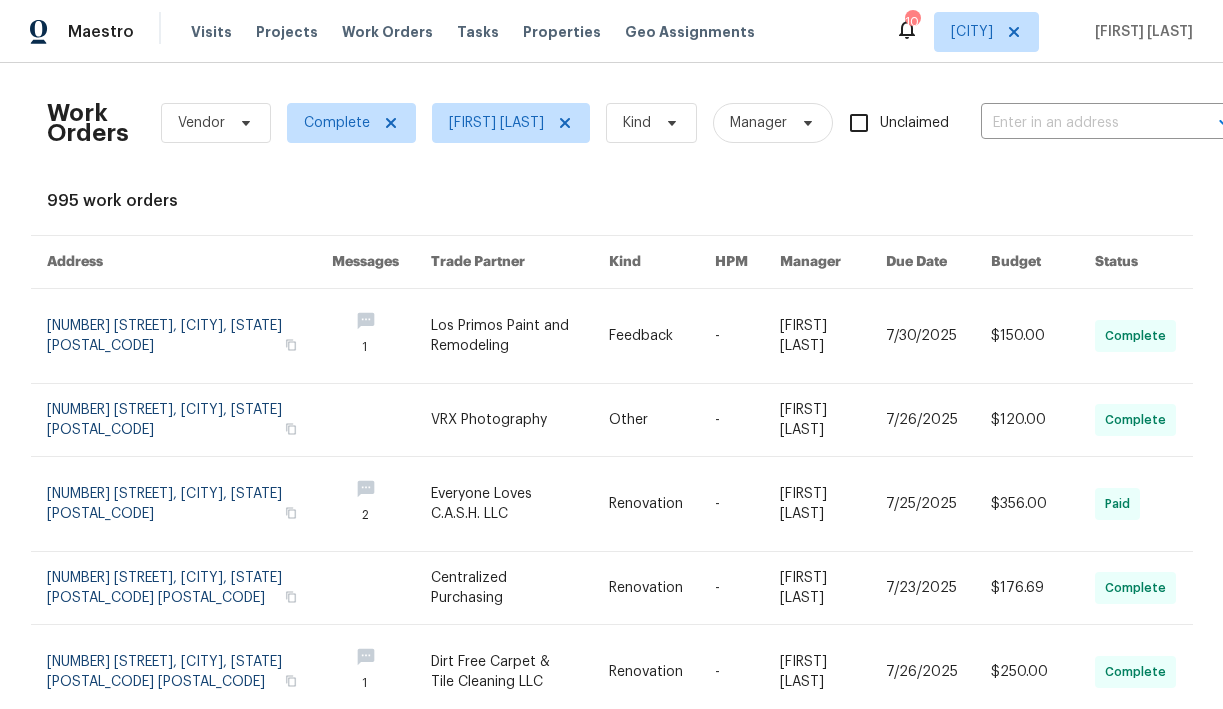 click on "995 work orders" at bounding box center (612, 201) 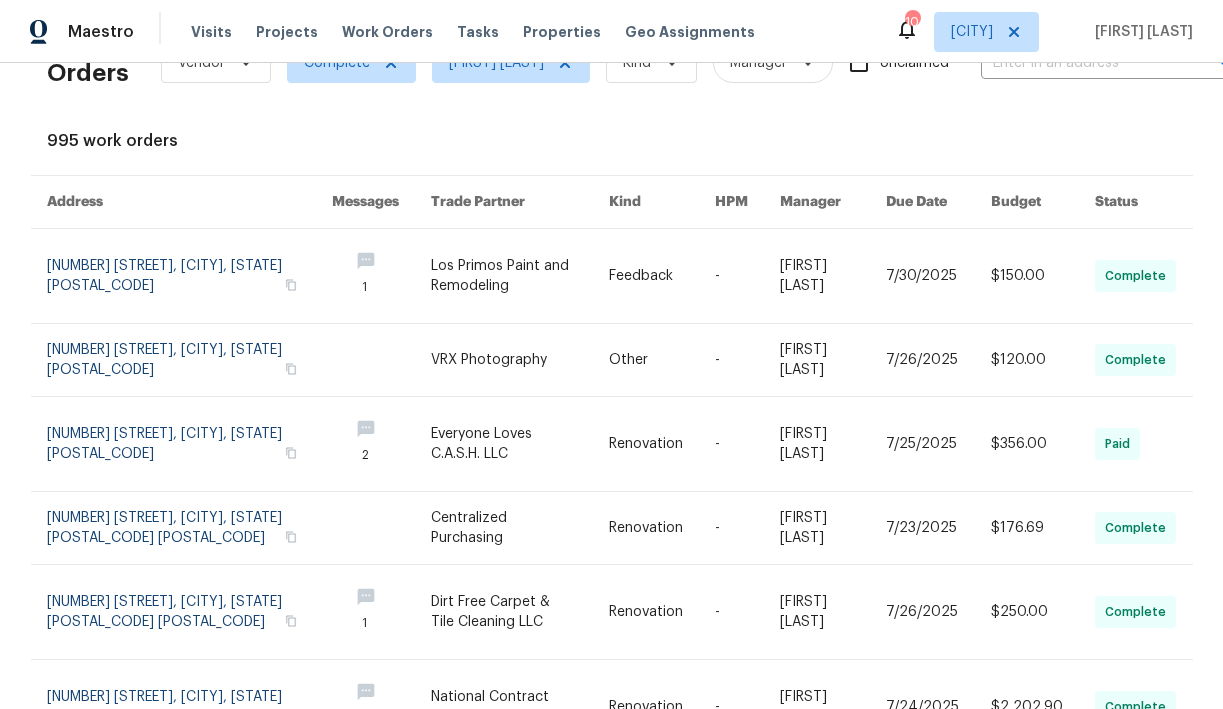 scroll, scrollTop: 0, scrollLeft: 0, axis: both 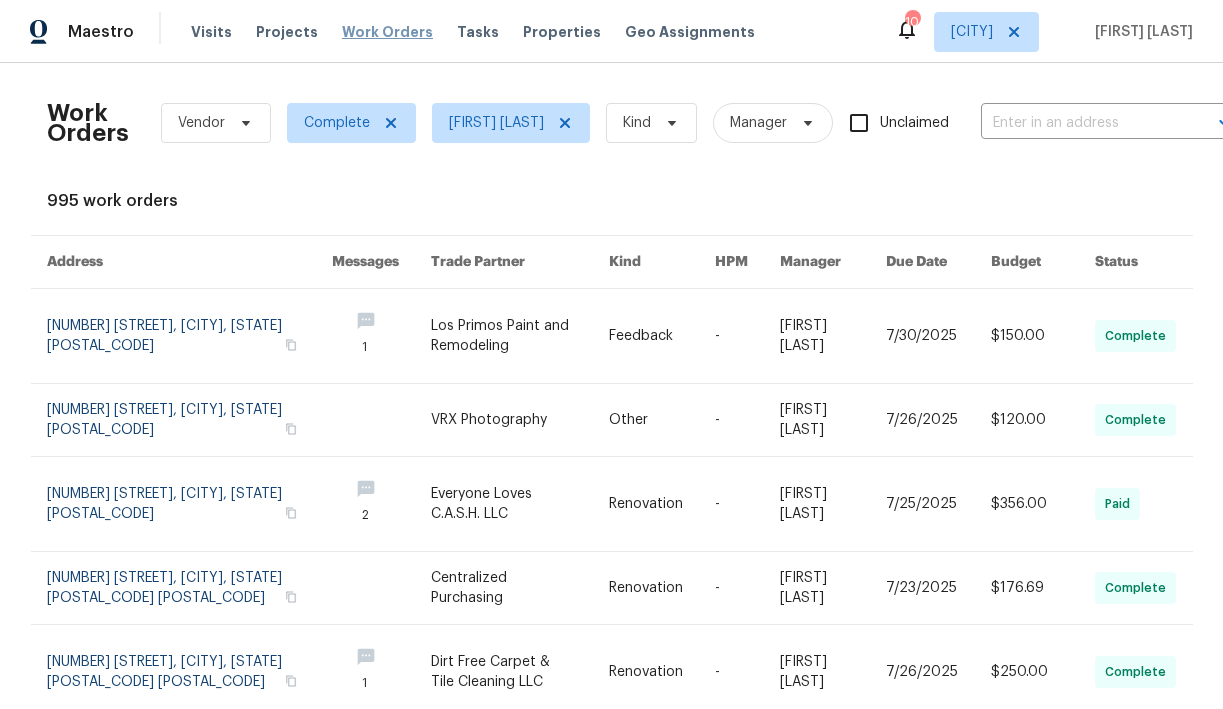 click on "Work Orders" at bounding box center [387, 32] 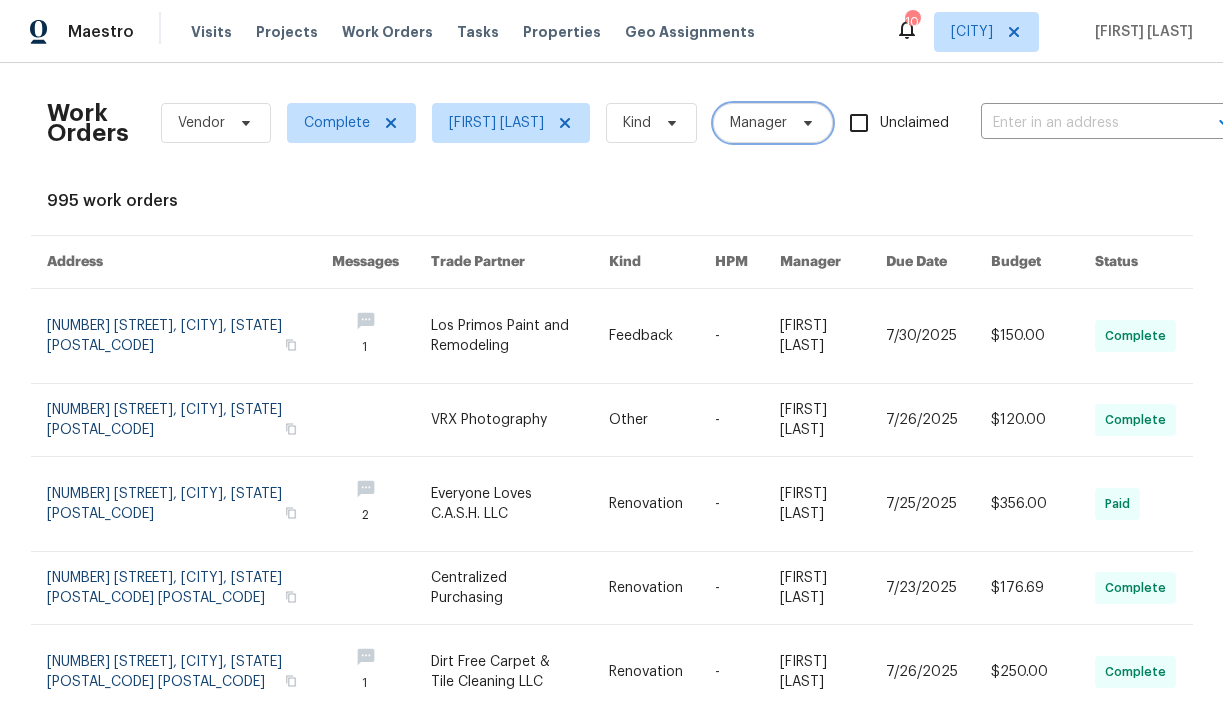 click 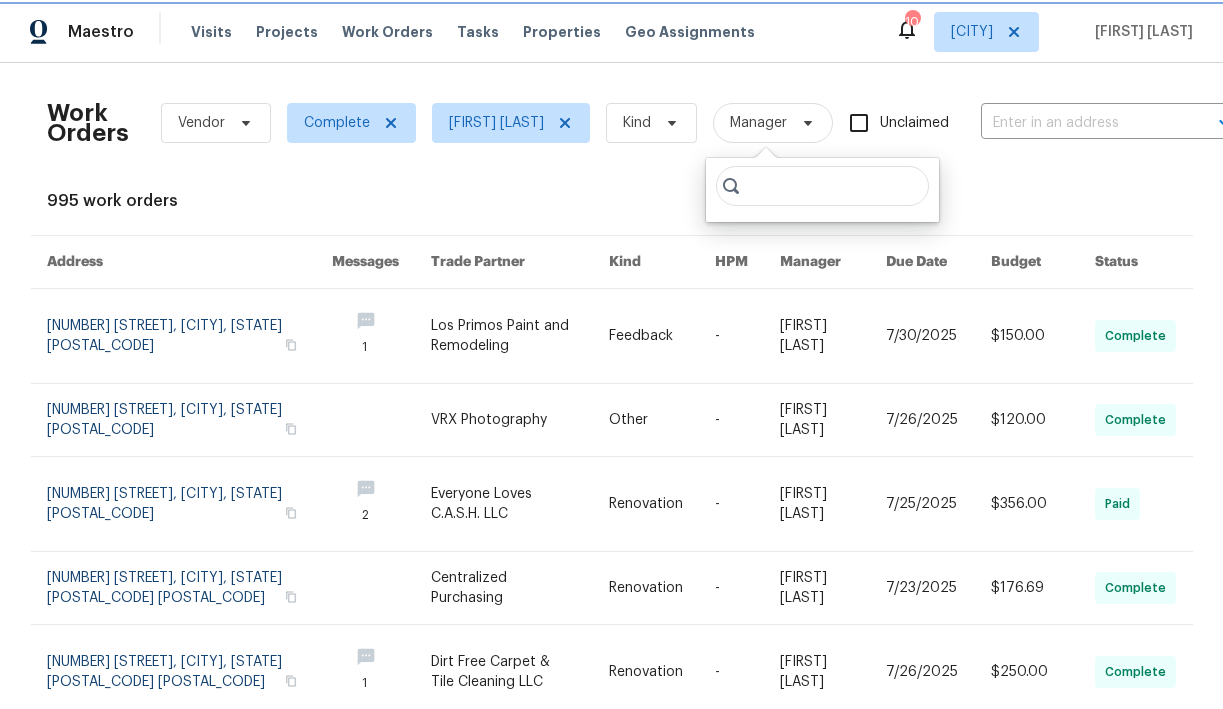 click 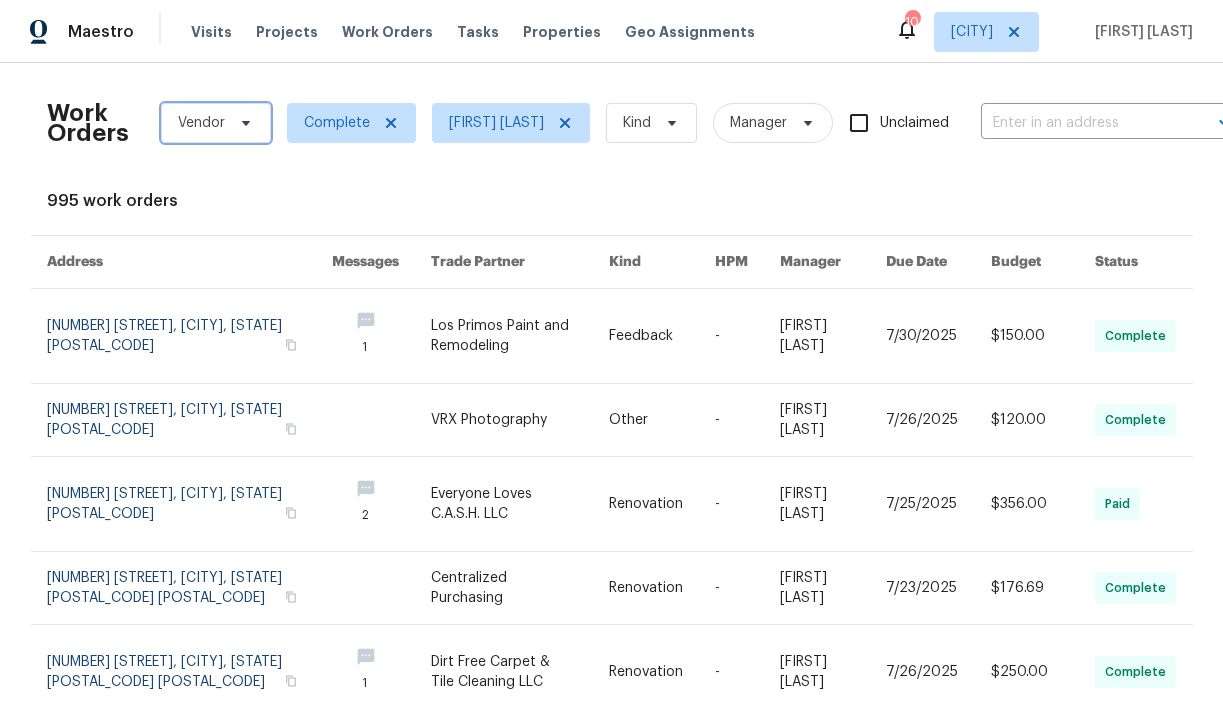 click 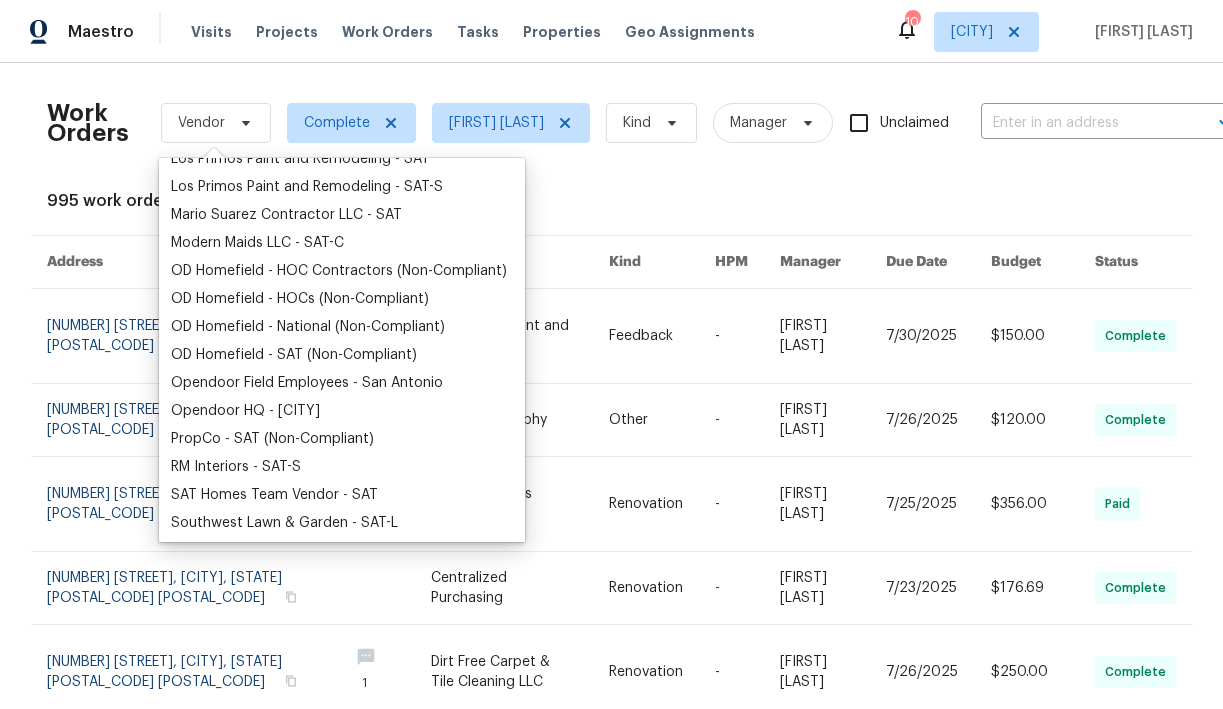scroll, scrollTop: 0, scrollLeft: 0, axis: both 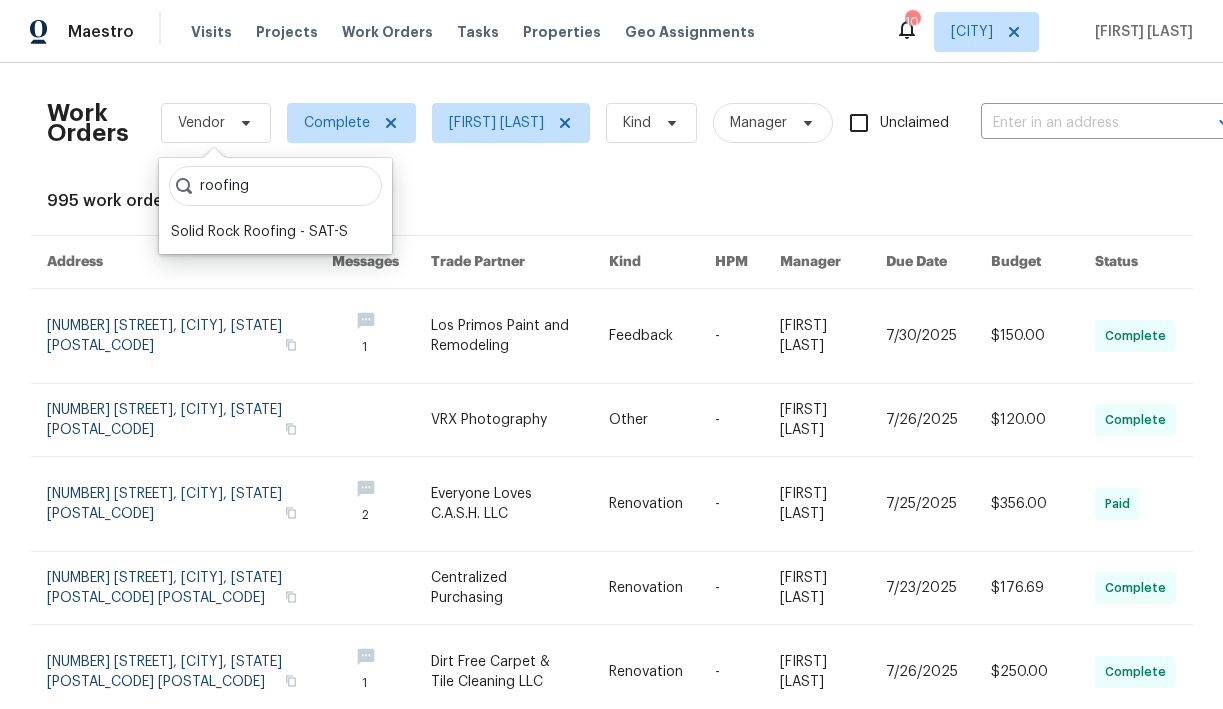 type on "roofing" 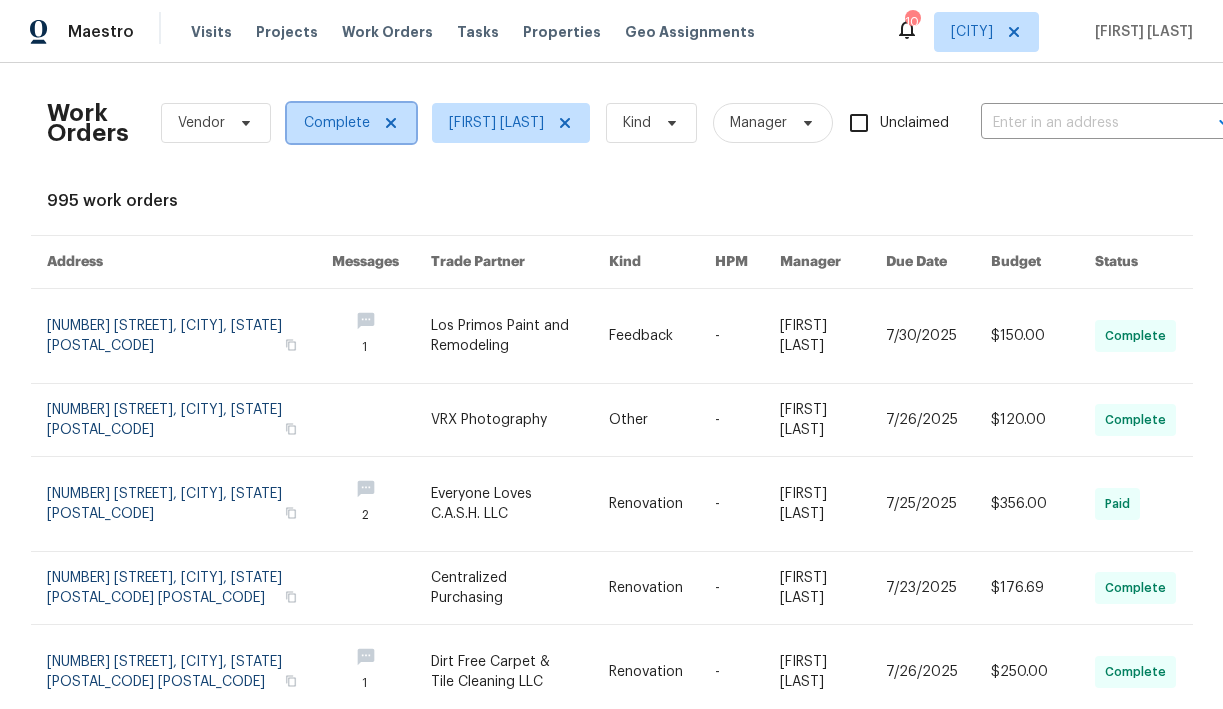 click 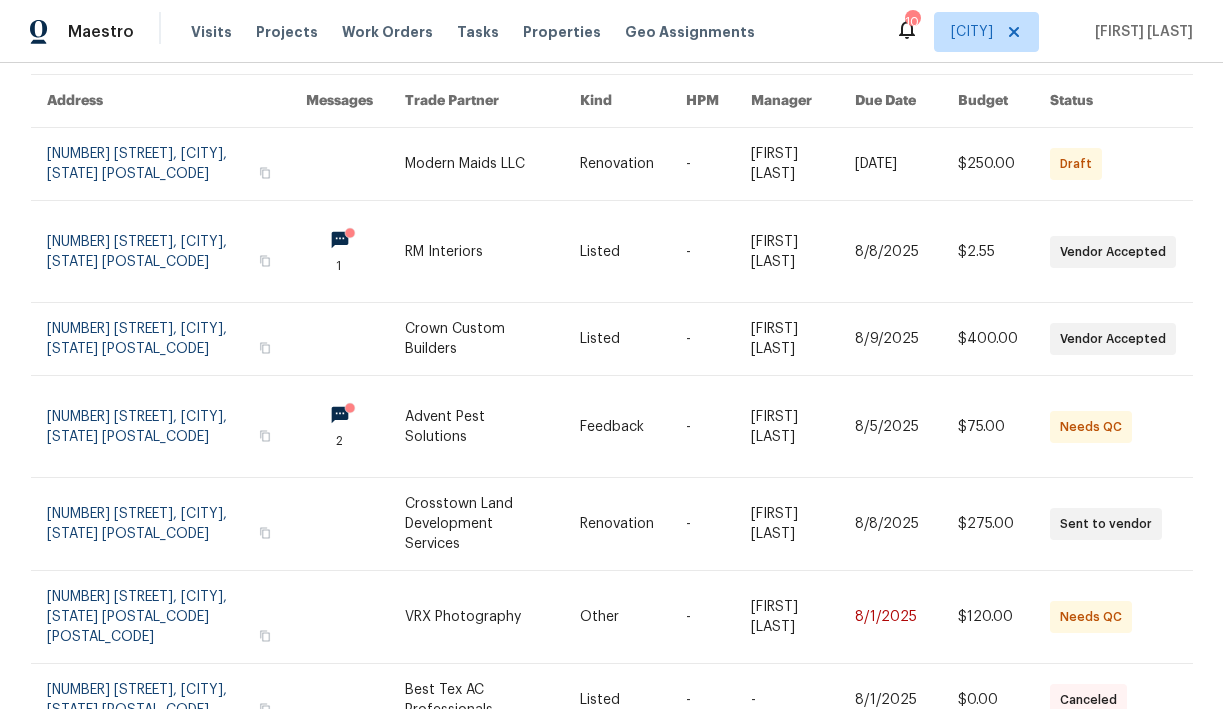 scroll, scrollTop: 159, scrollLeft: 0, axis: vertical 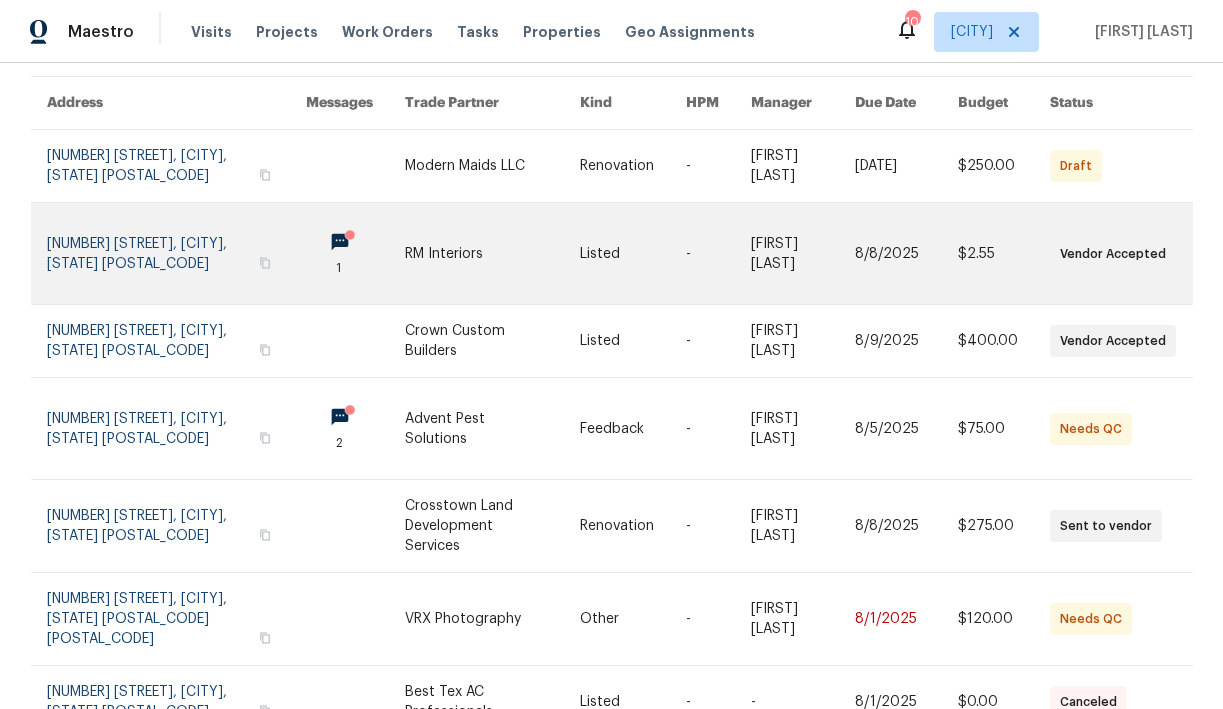 click at bounding box center (176, 253) 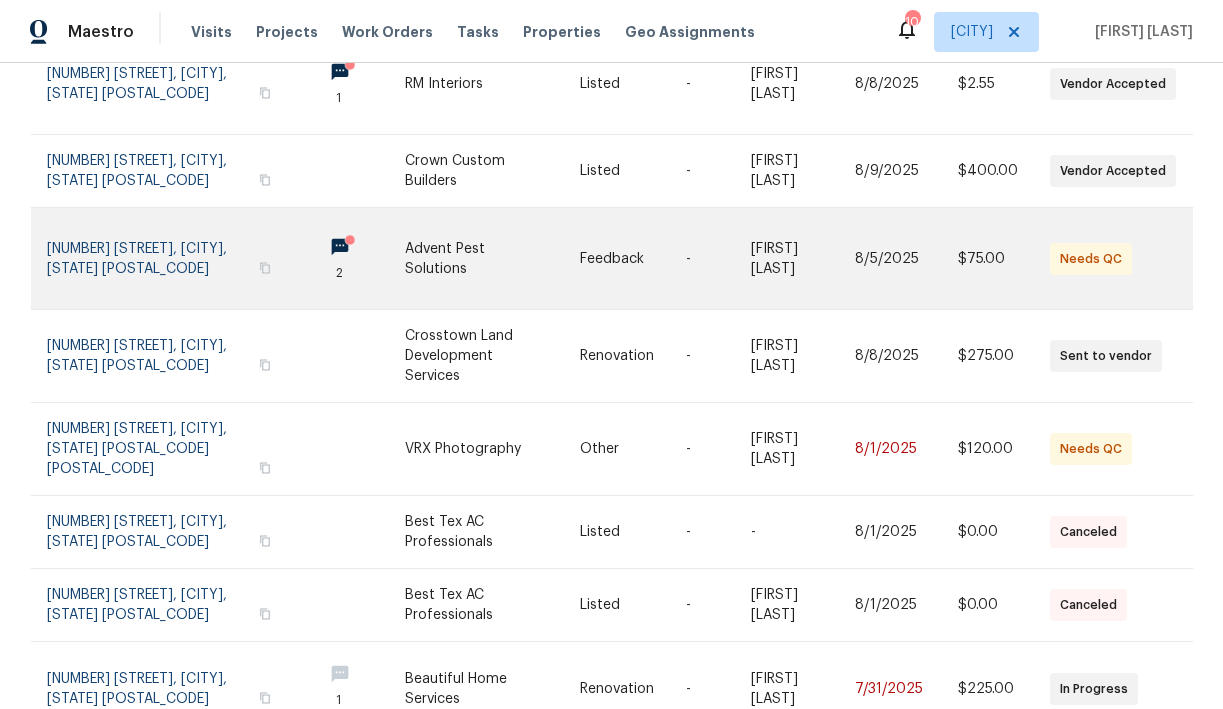 scroll, scrollTop: 334, scrollLeft: 0, axis: vertical 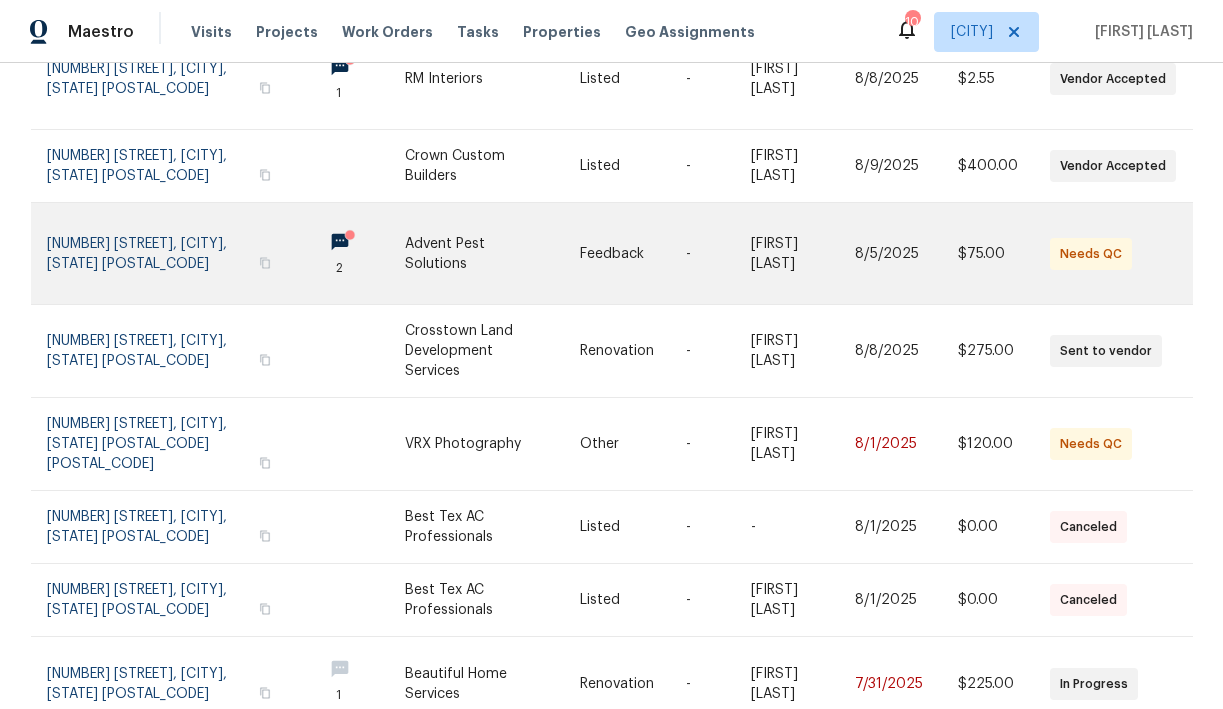click at bounding box center [176, 253] 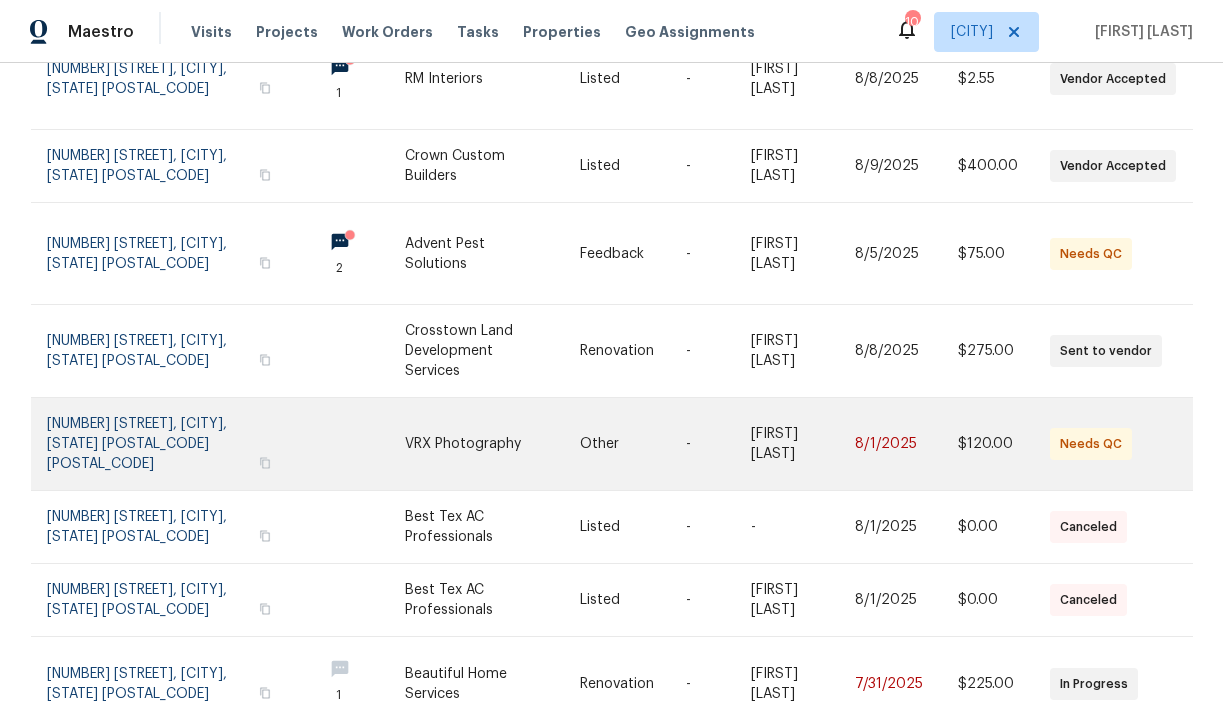 click at bounding box center (176, 444) 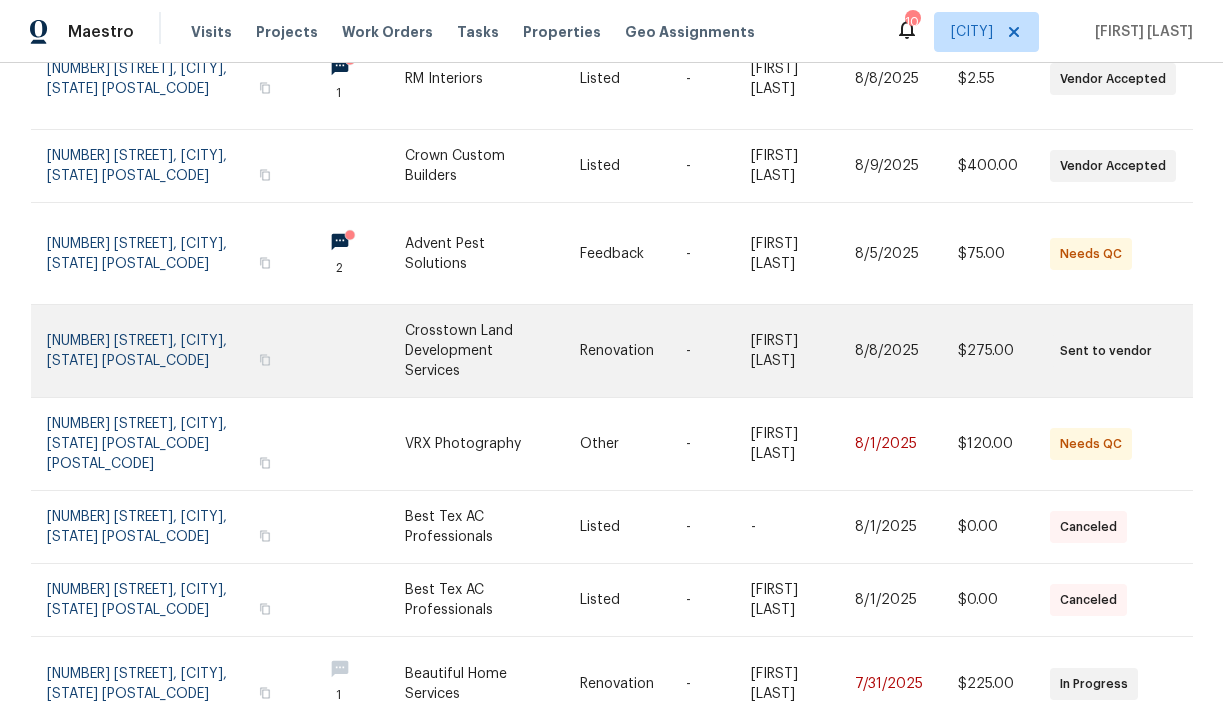 scroll, scrollTop: 478, scrollLeft: 0, axis: vertical 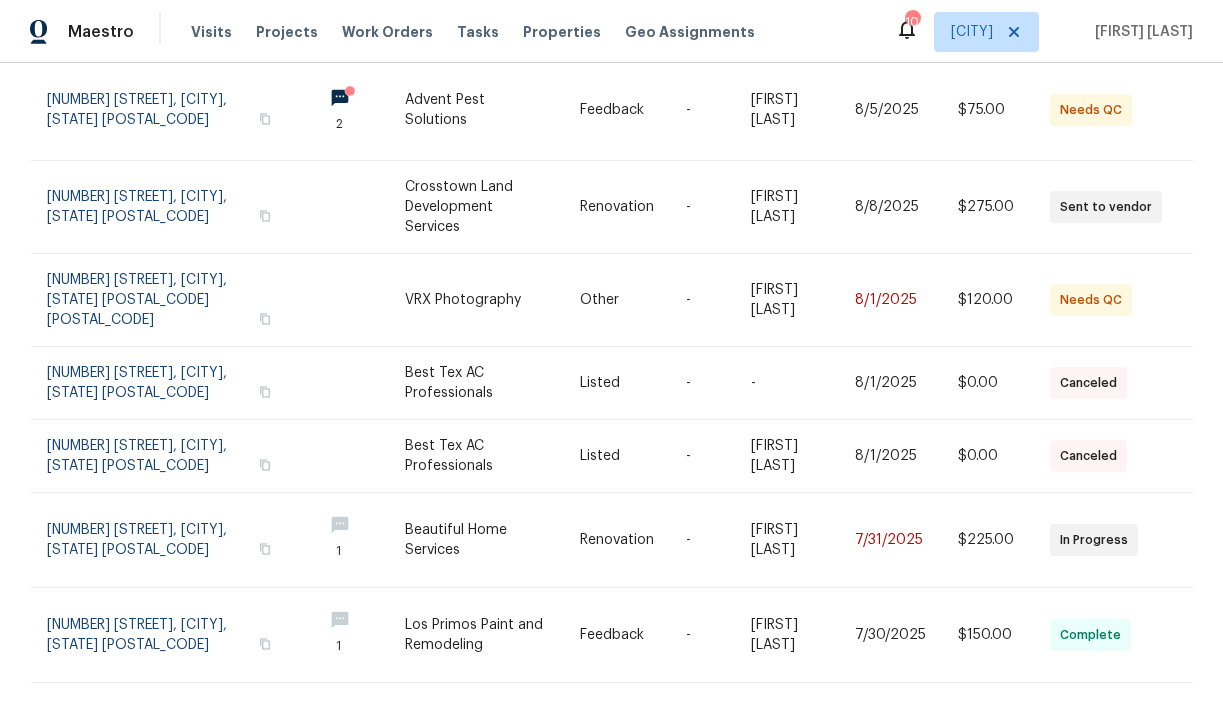 click 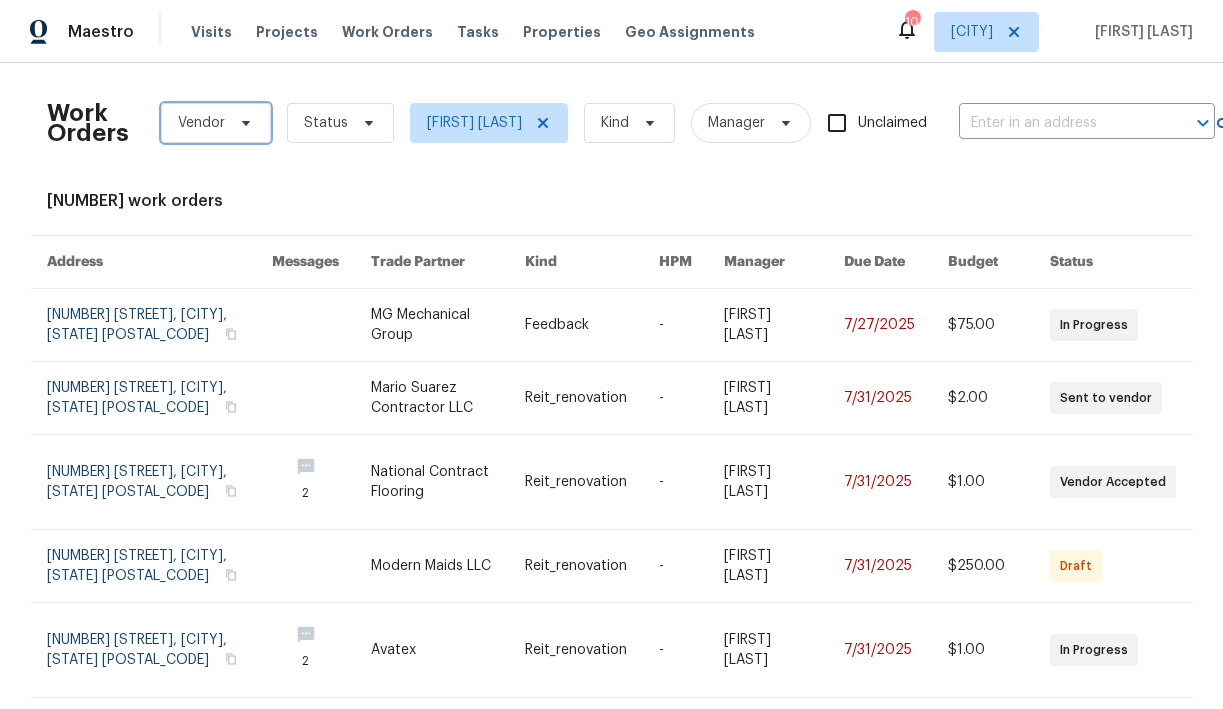 click 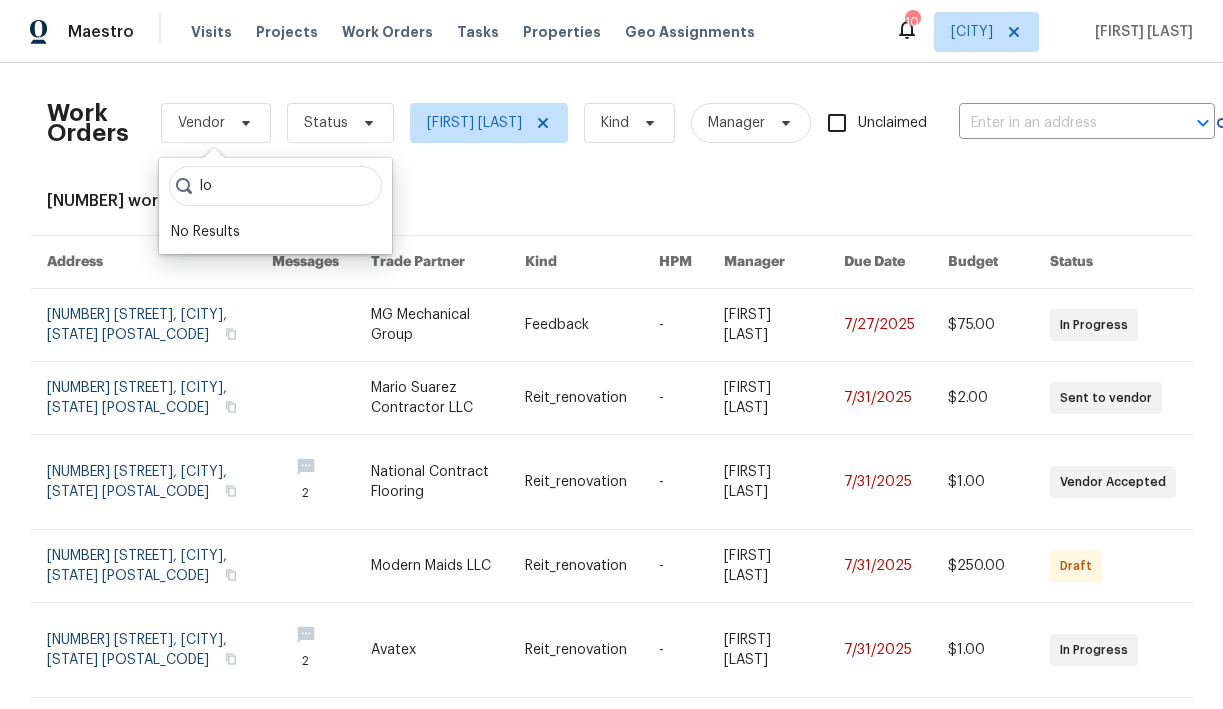 type on "l" 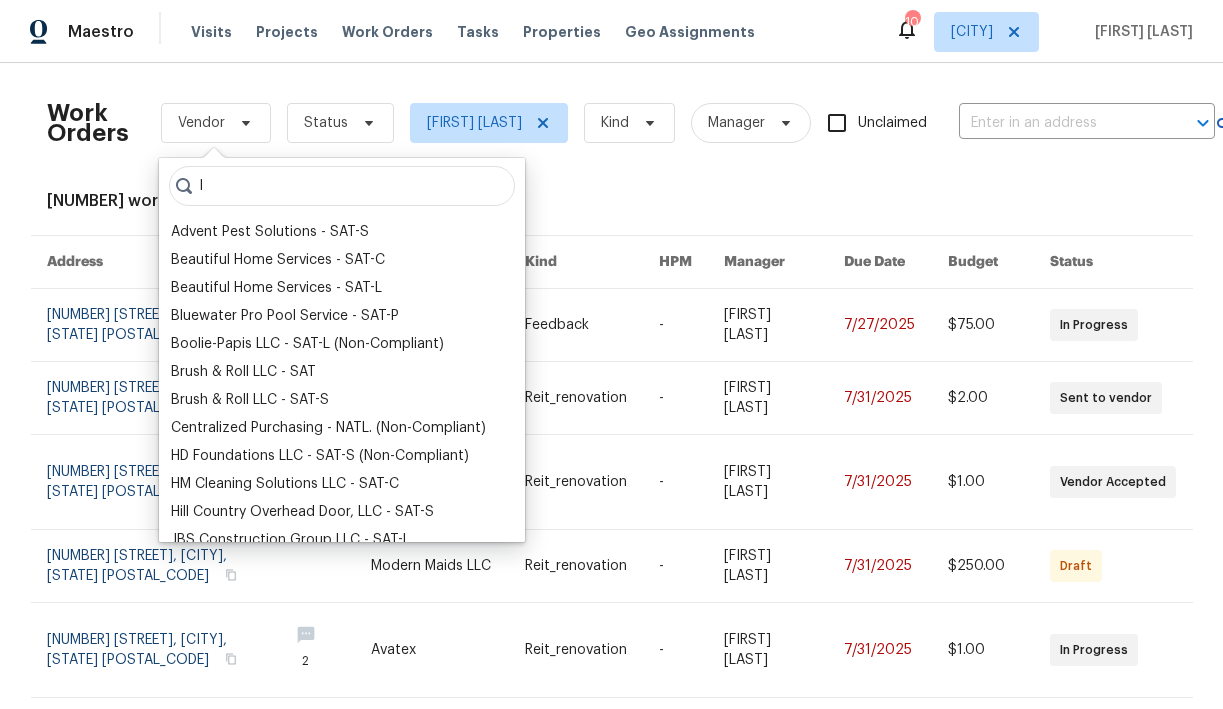 type 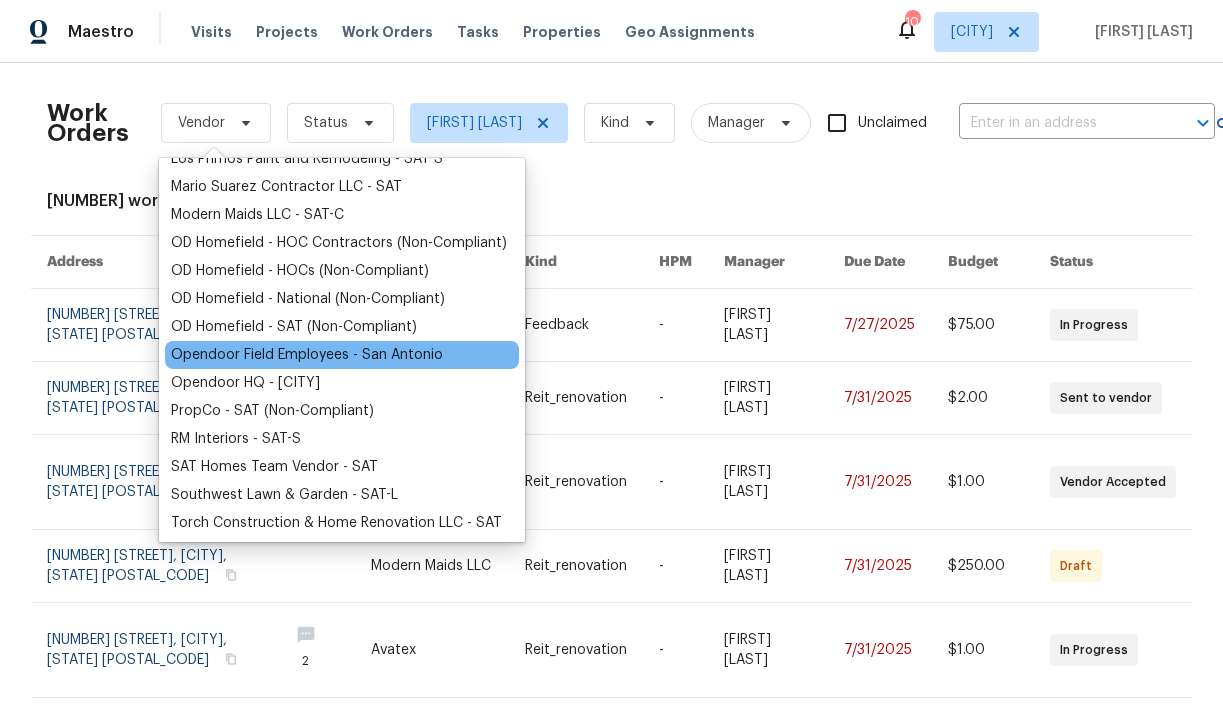 scroll, scrollTop: 384, scrollLeft: 0, axis: vertical 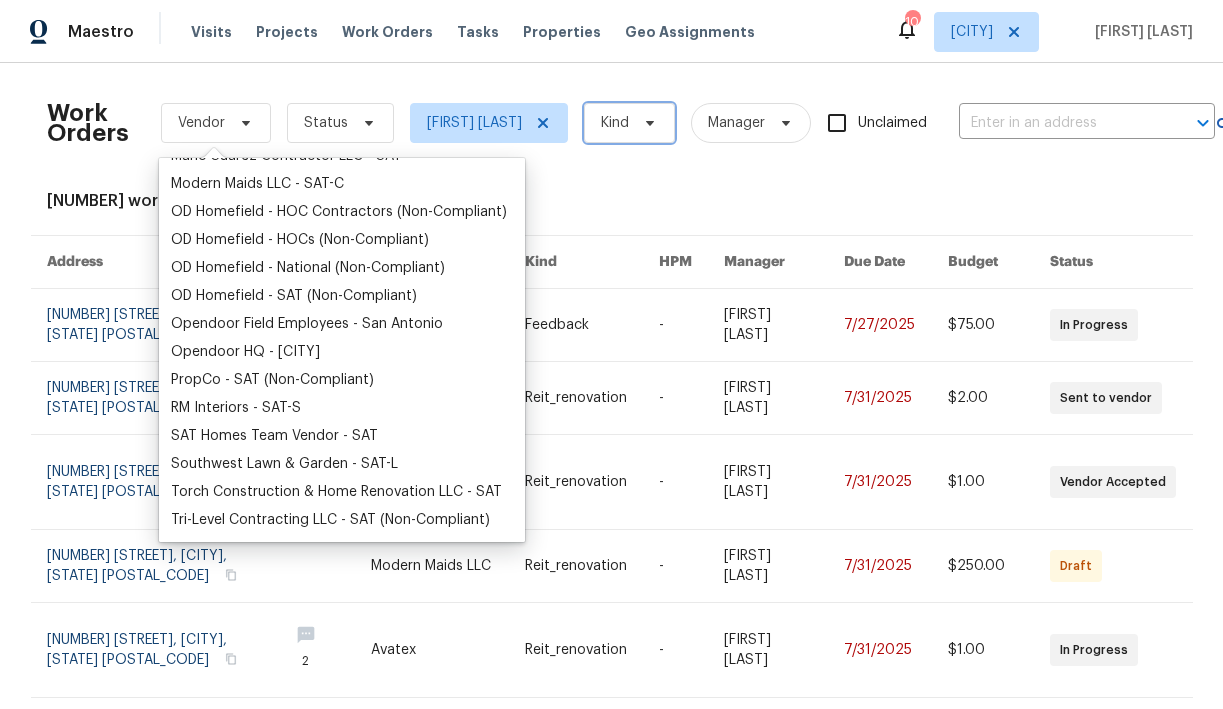 click 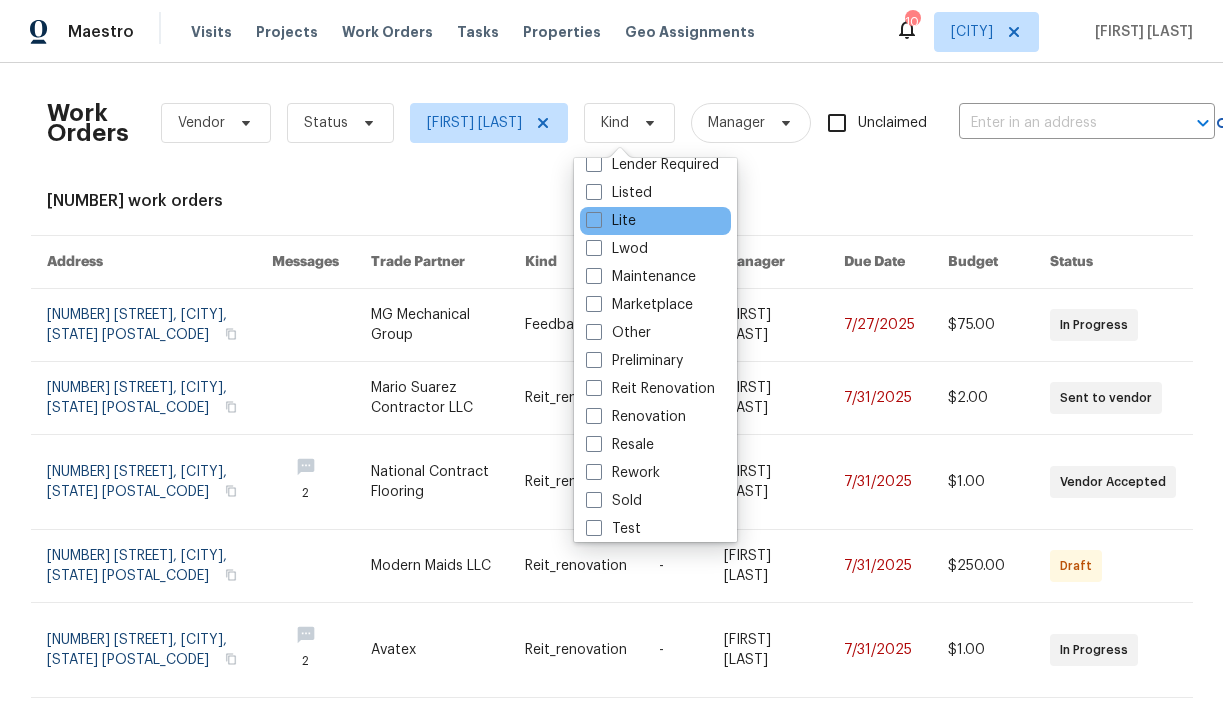 scroll, scrollTop: 164, scrollLeft: 0, axis: vertical 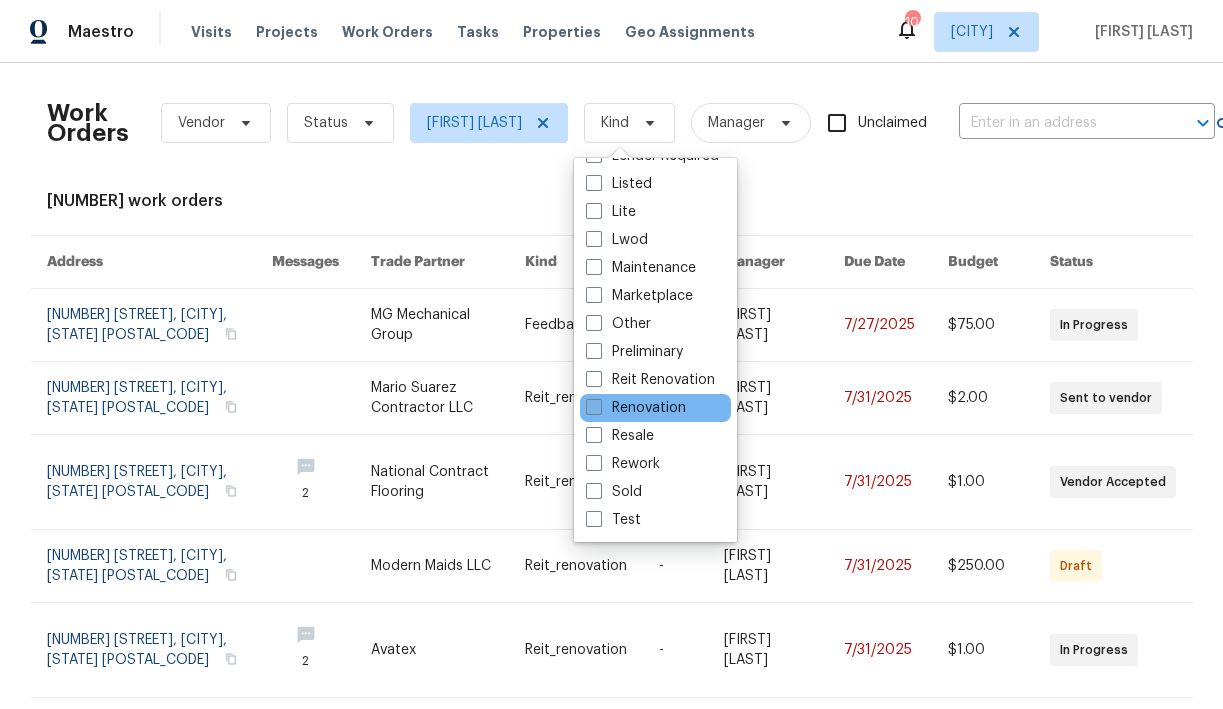 click on "Renovation" at bounding box center (636, 408) 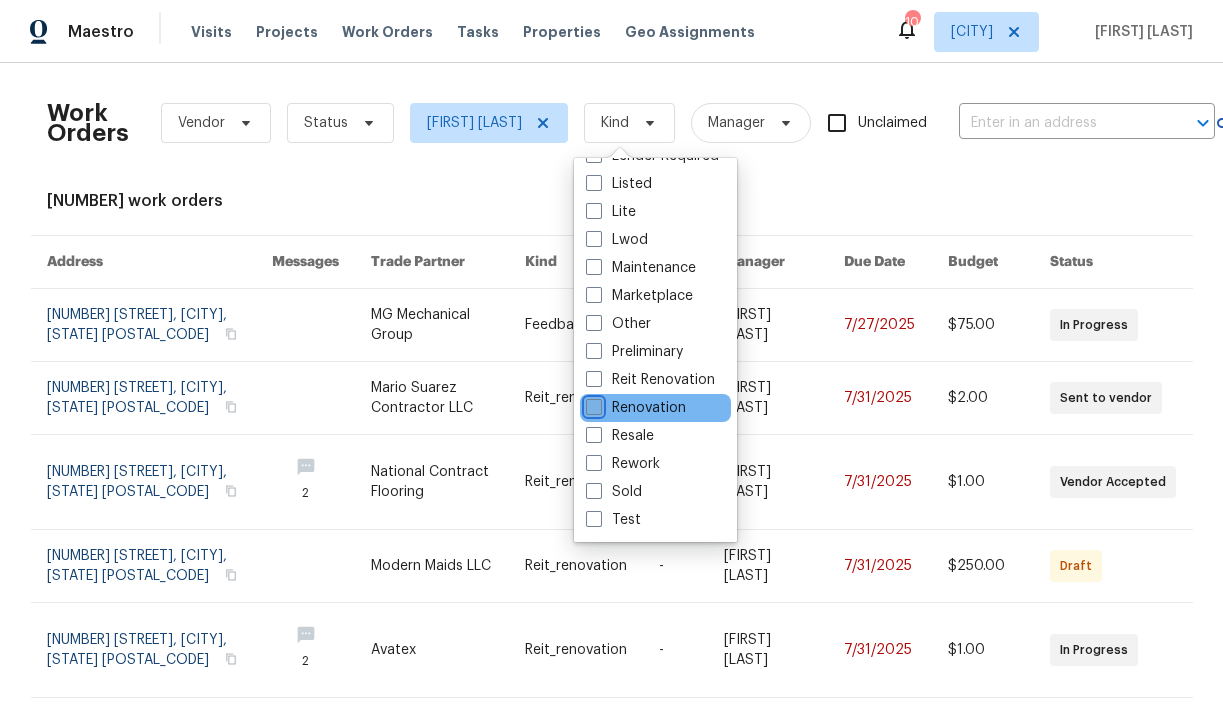 click on "Renovation" at bounding box center [592, 404] 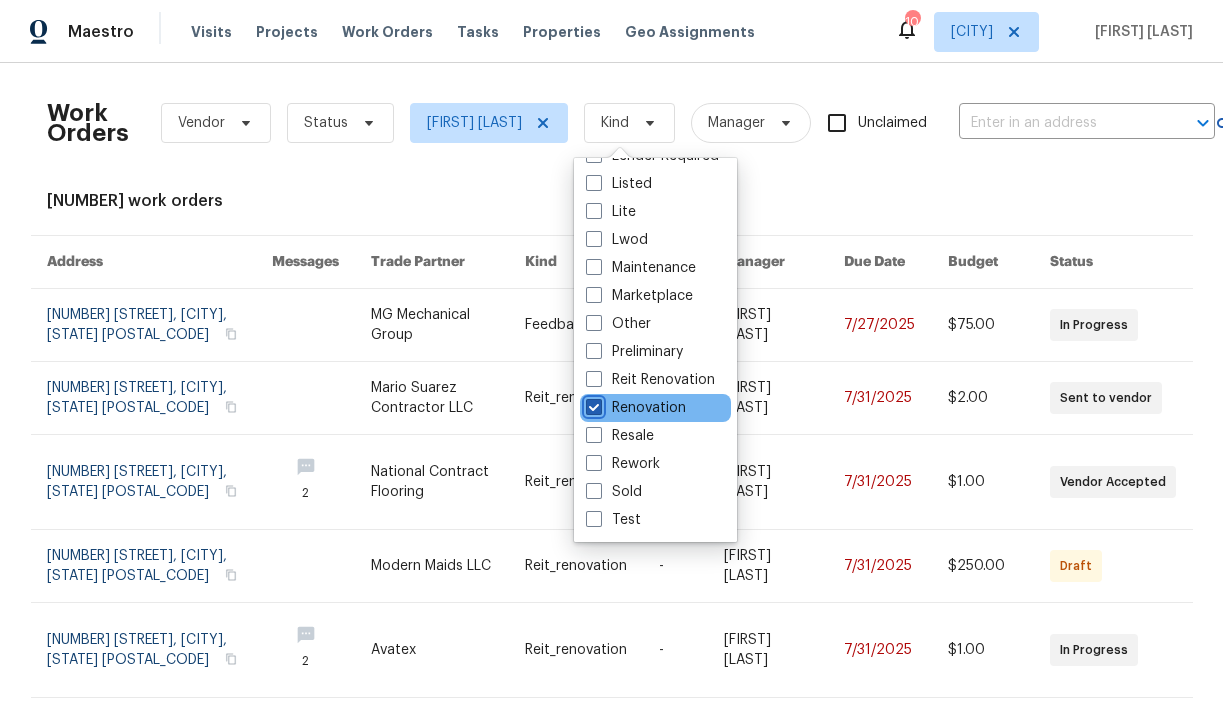 checkbox on "true" 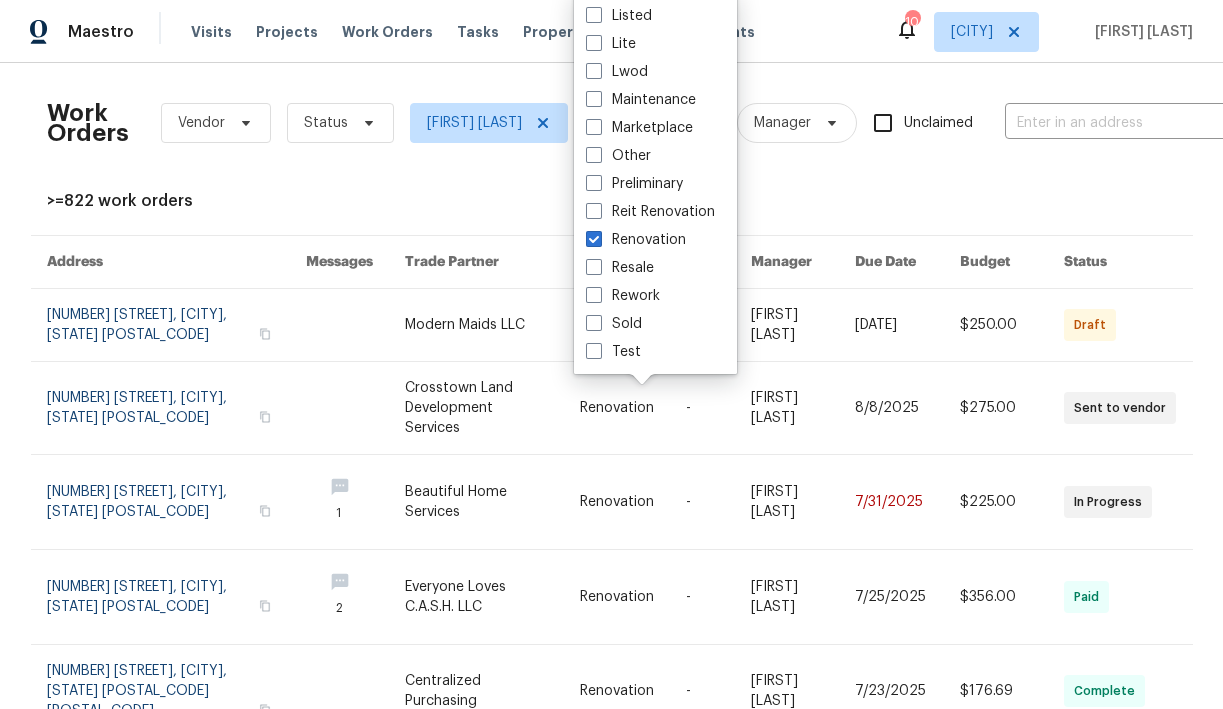 click on ">=822 work orders" at bounding box center (612, 201) 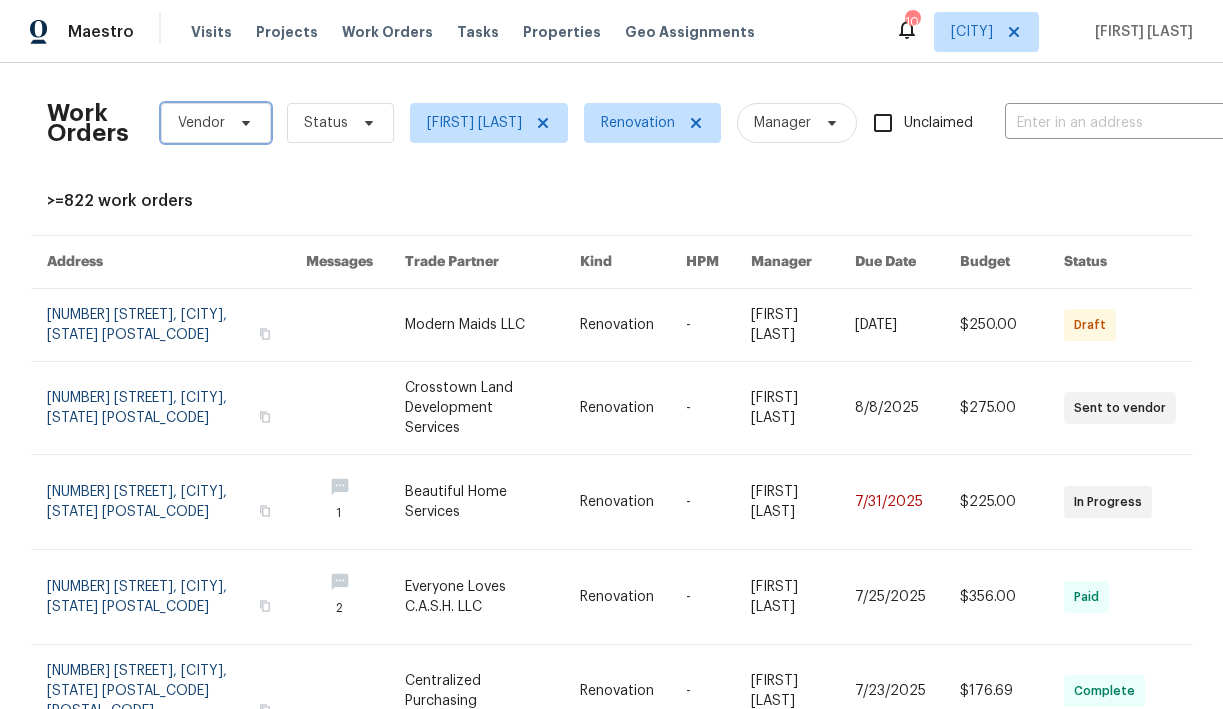 click at bounding box center [243, 123] 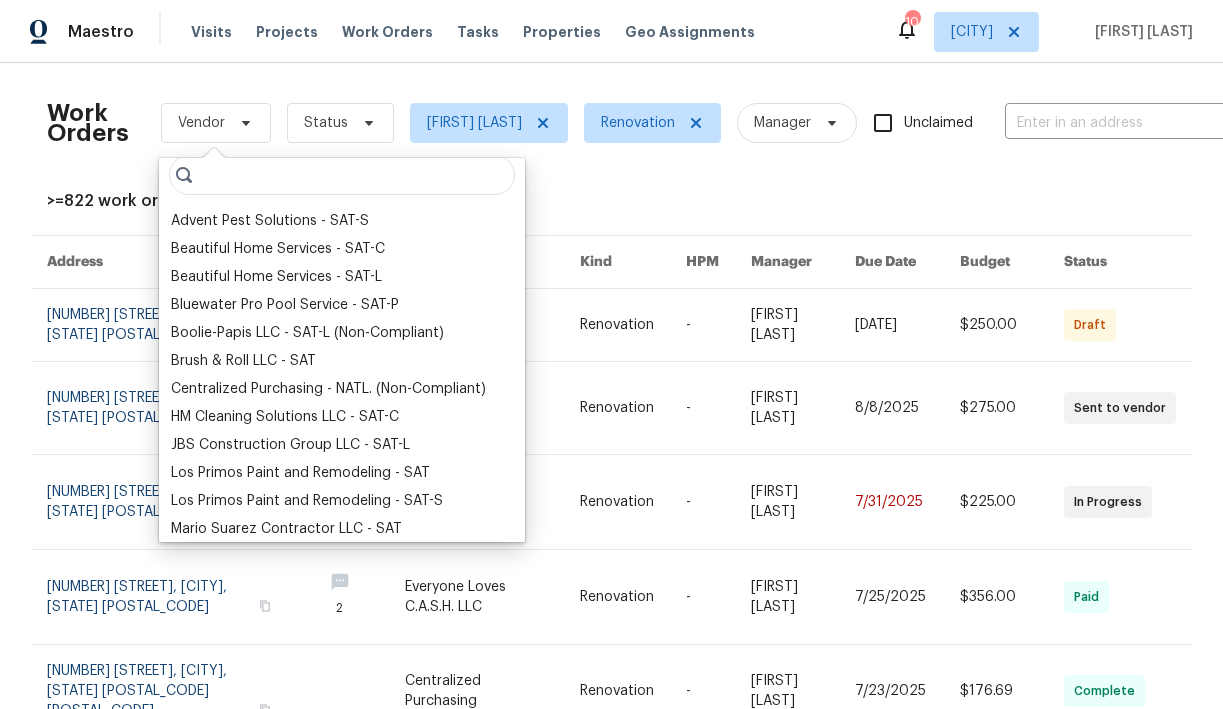 scroll, scrollTop: 0, scrollLeft: 0, axis: both 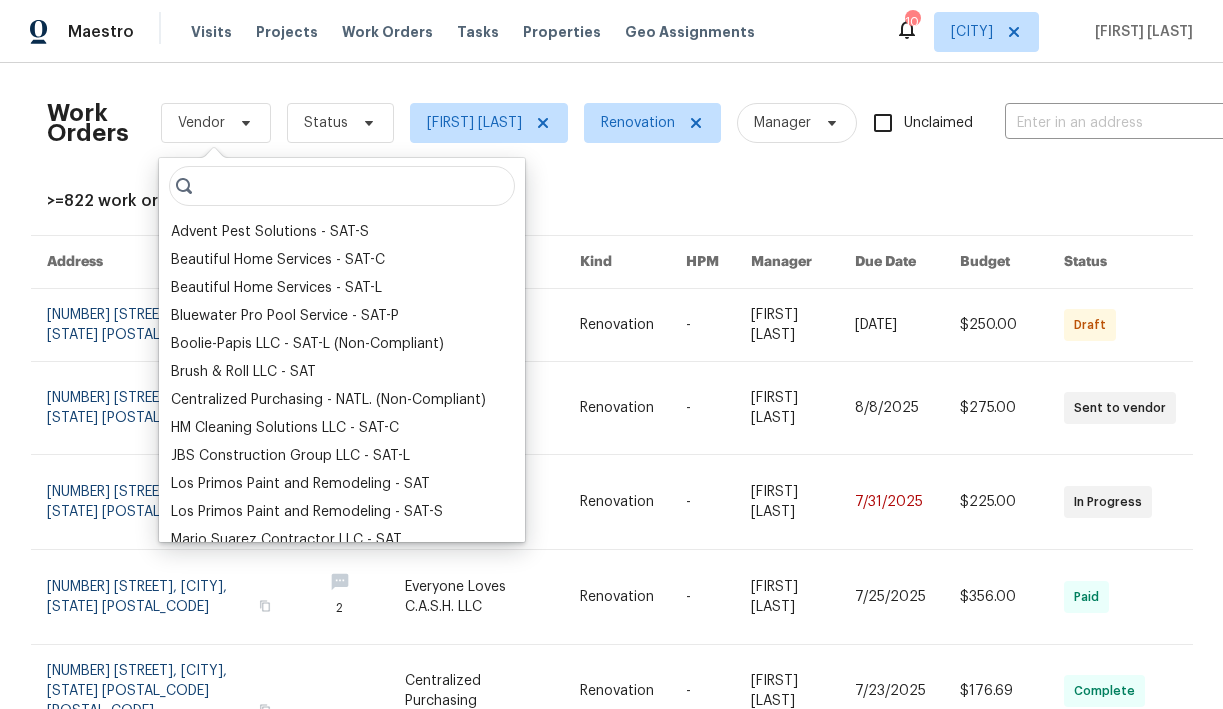 click on ">=822 work orders" at bounding box center [612, 201] 